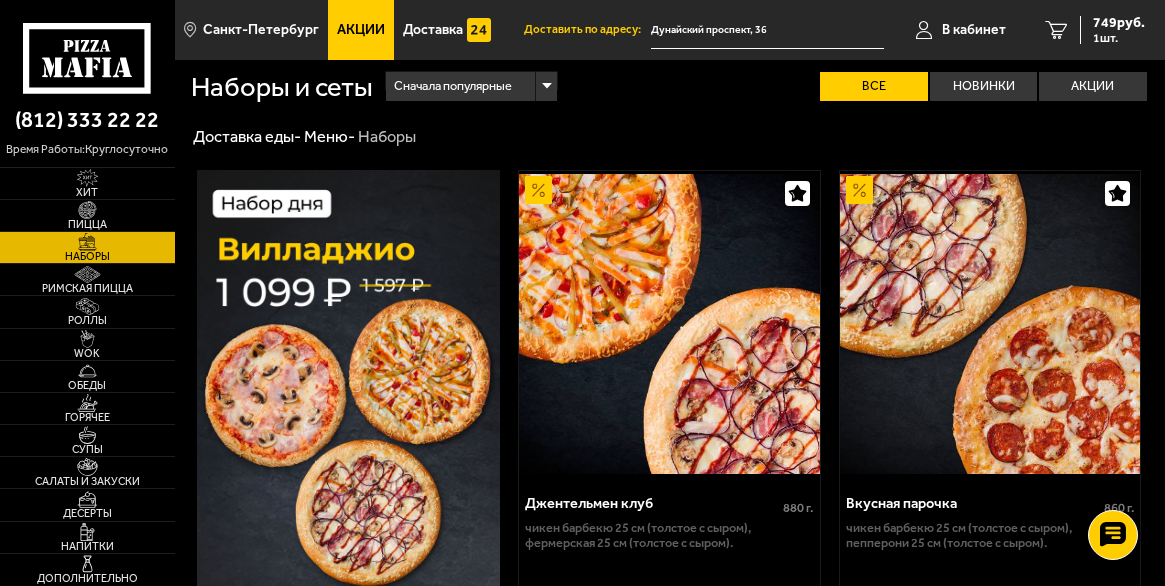scroll, scrollTop: 2766, scrollLeft: 0, axis: vertical 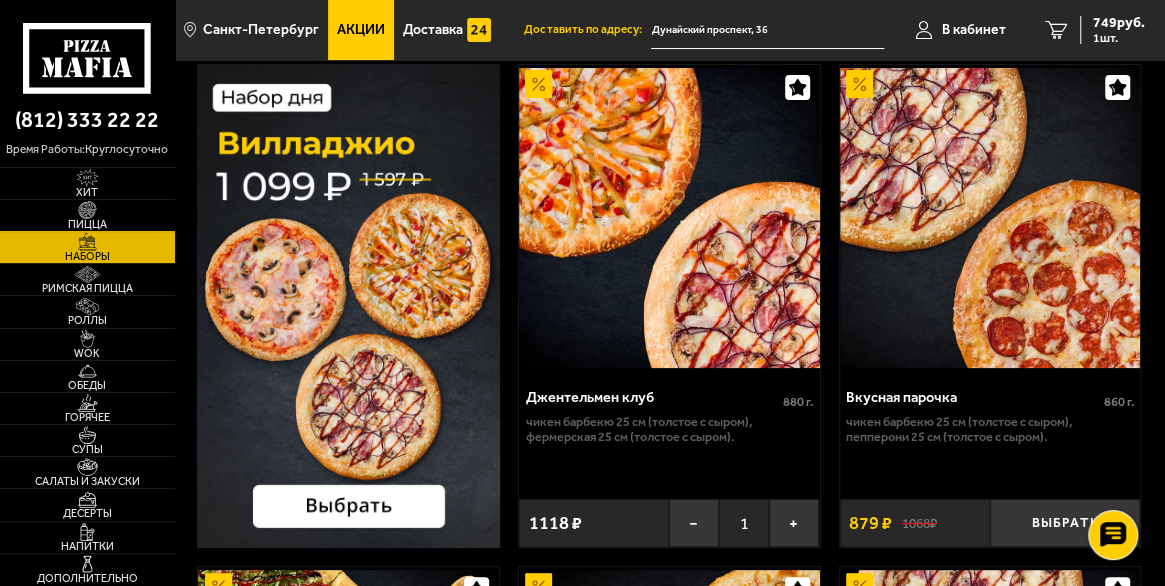 click at bounding box center (87, 210) 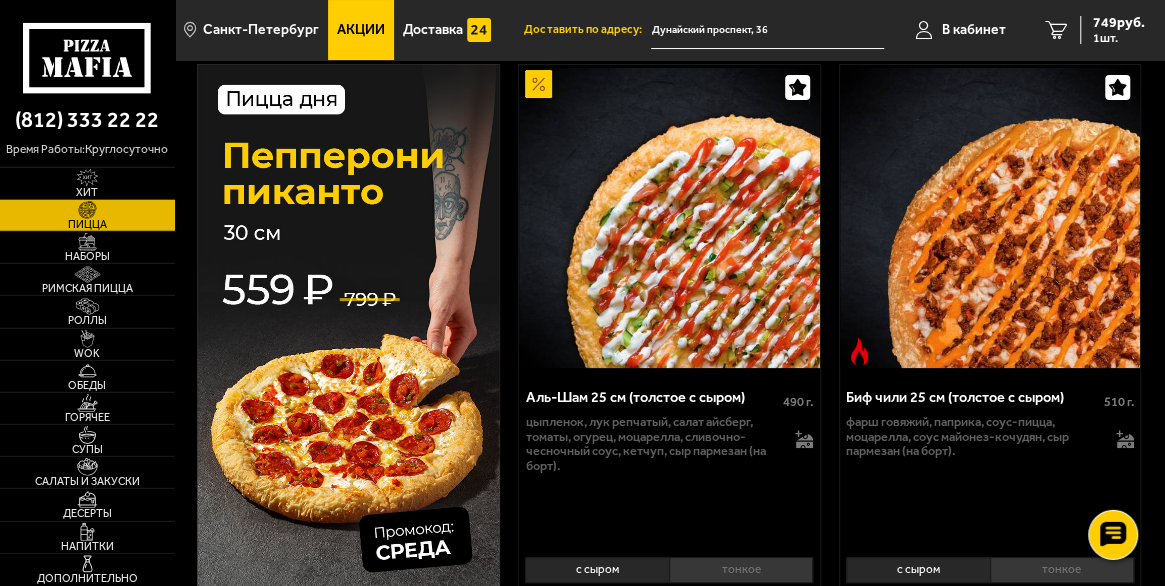 scroll, scrollTop: 212, scrollLeft: 0, axis: vertical 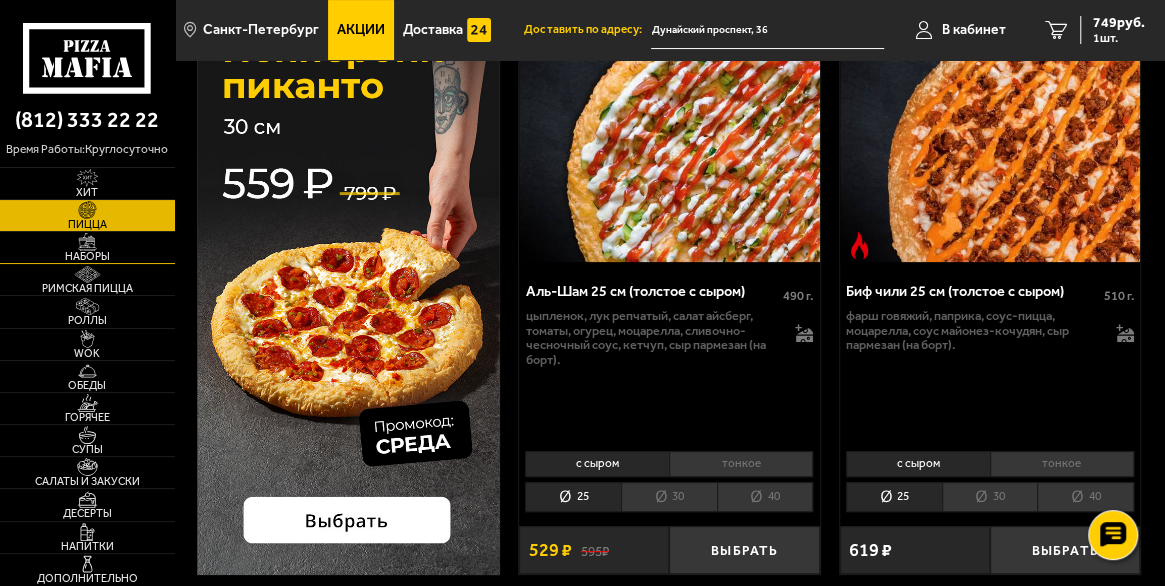 click on "Наборы" at bounding box center [87, 247] 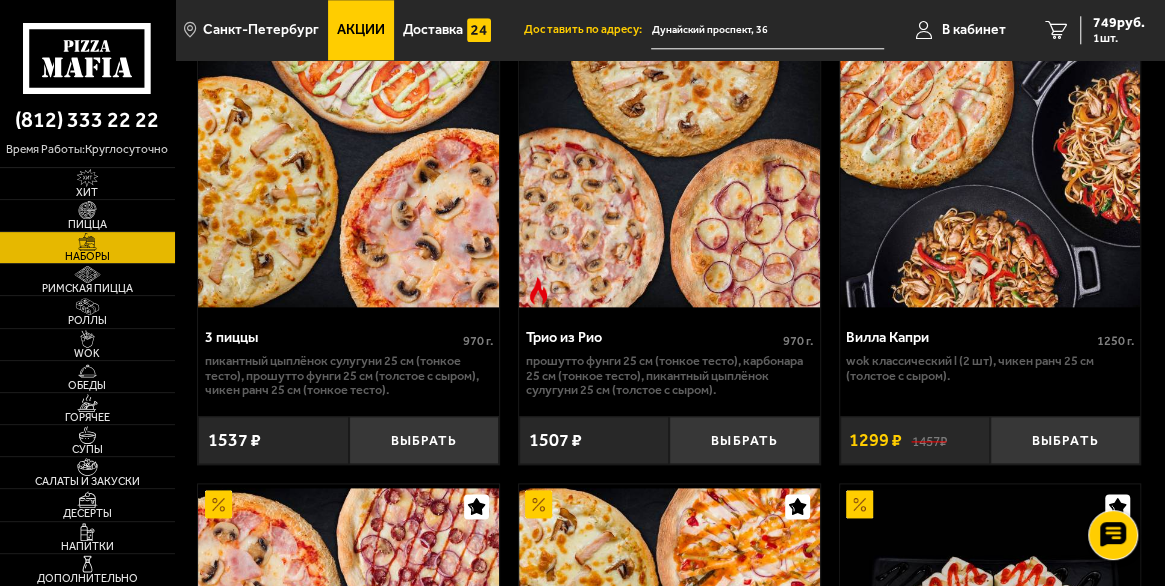 scroll, scrollTop: 1170, scrollLeft: 0, axis: vertical 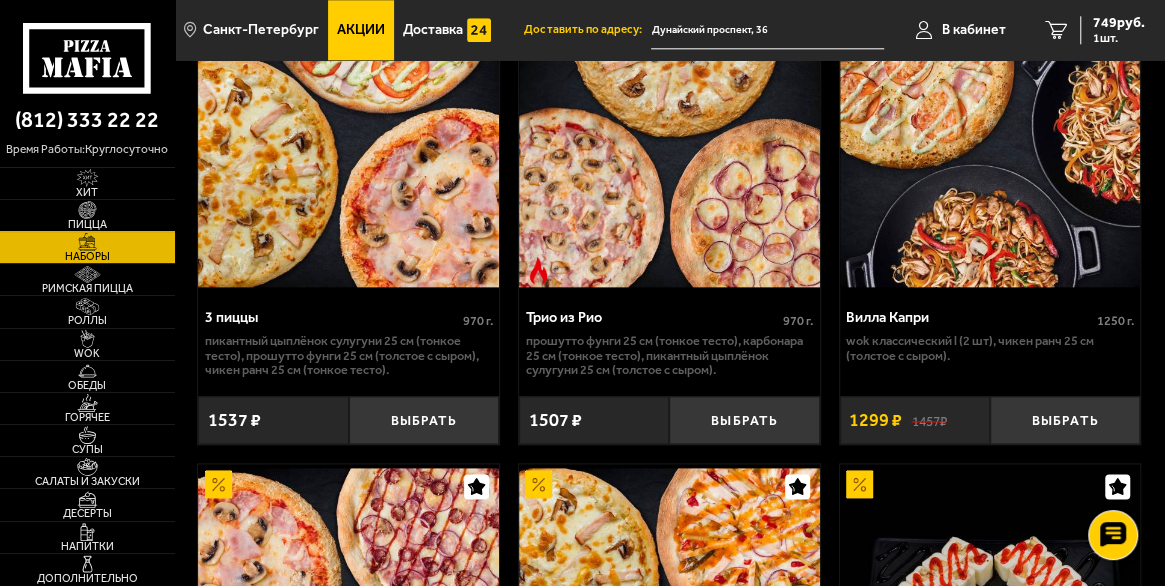 click on "Пицца" at bounding box center [87, 224] 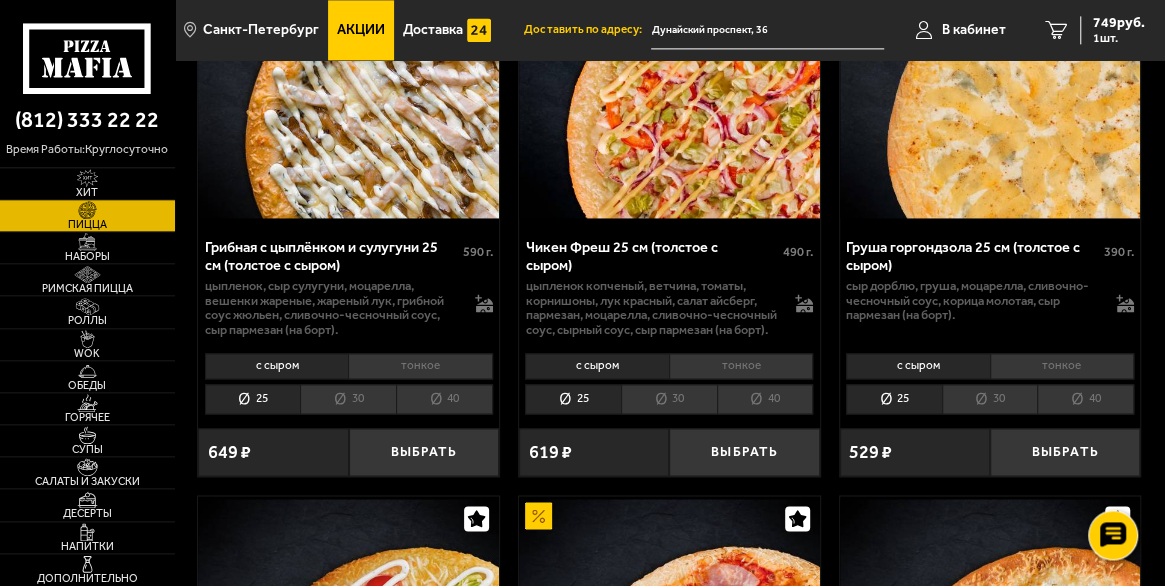 scroll, scrollTop: 1489, scrollLeft: 0, axis: vertical 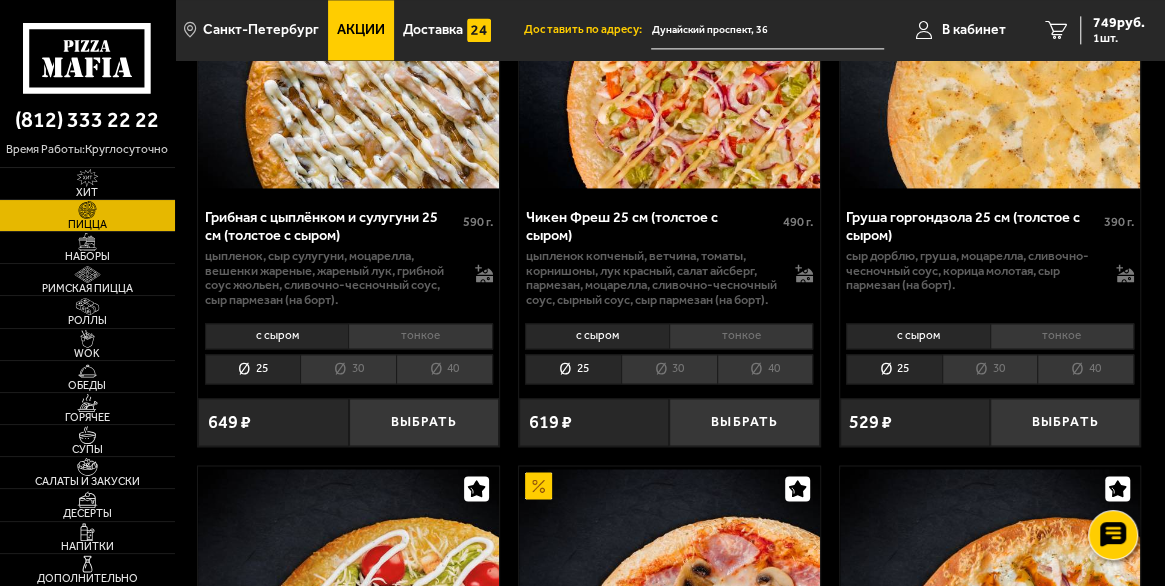 click on "тонкое" at bounding box center (420, 336) 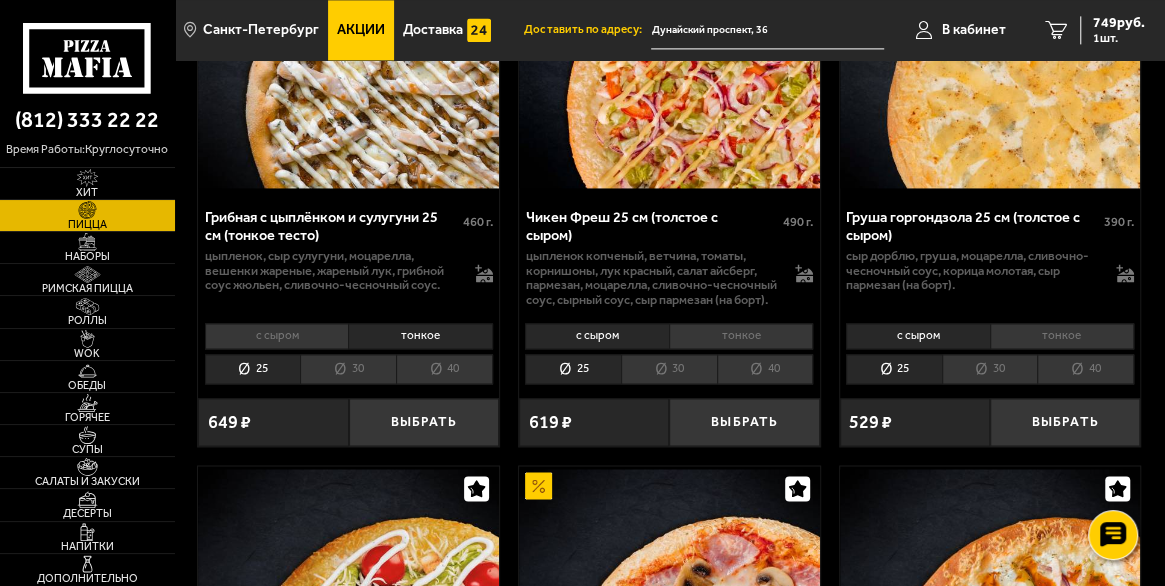 click on "с сыром" at bounding box center (276, 336) 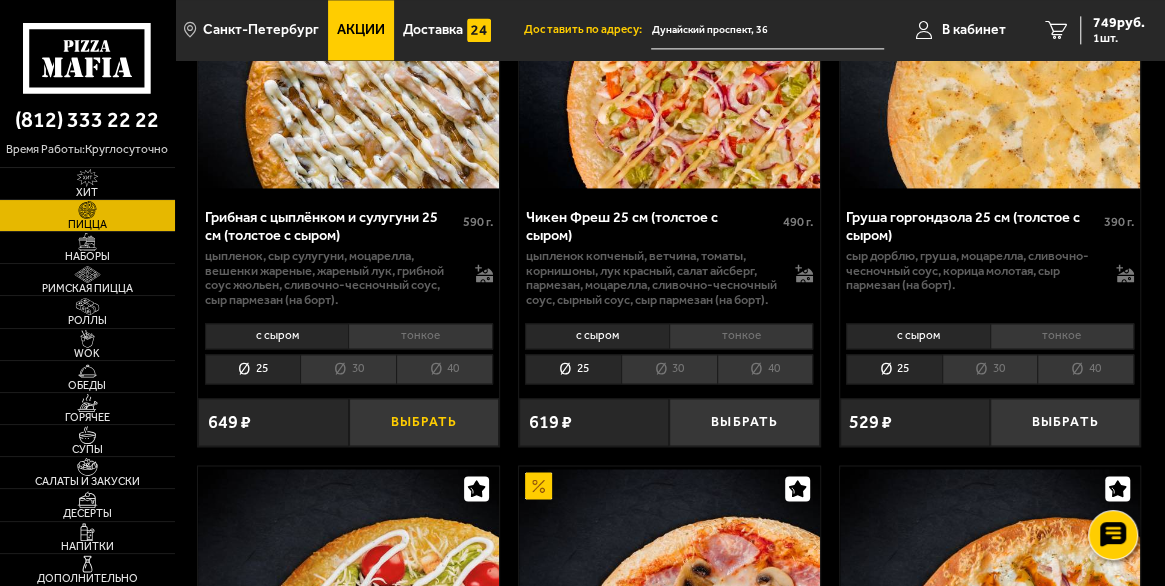click on "Выбрать" at bounding box center [424, 422] 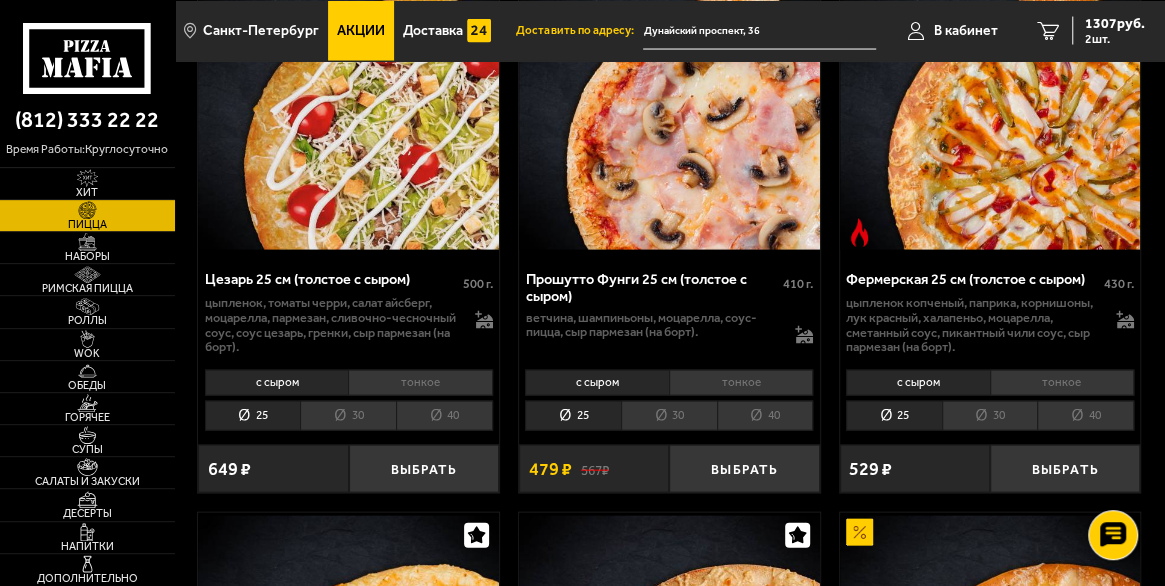 scroll, scrollTop: 2021, scrollLeft: 0, axis: vertical 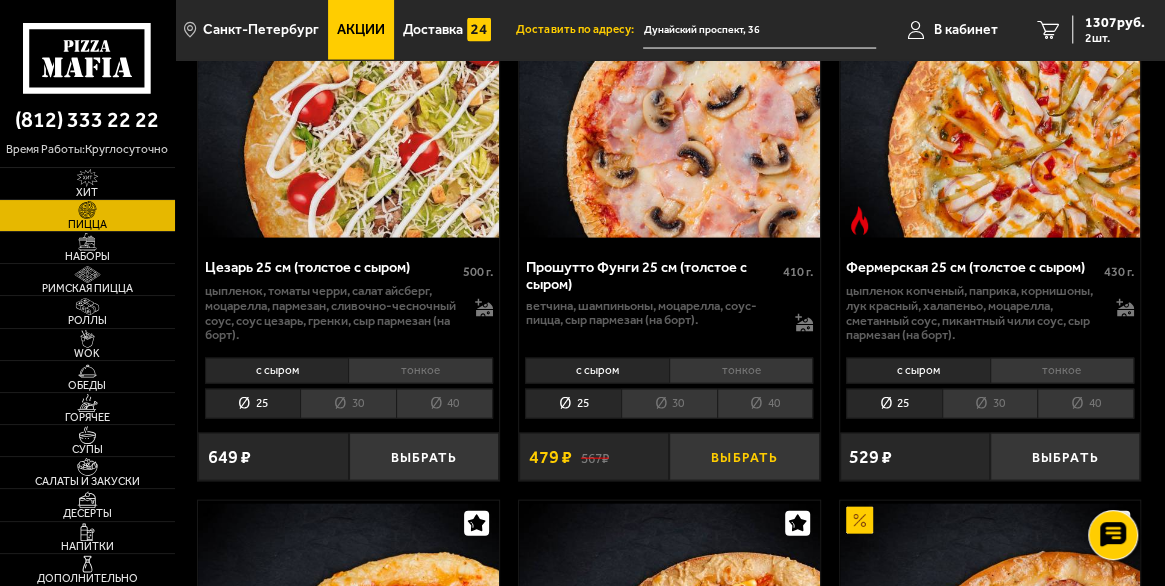 click on "Выбрать" at bounding box center (744, 457) 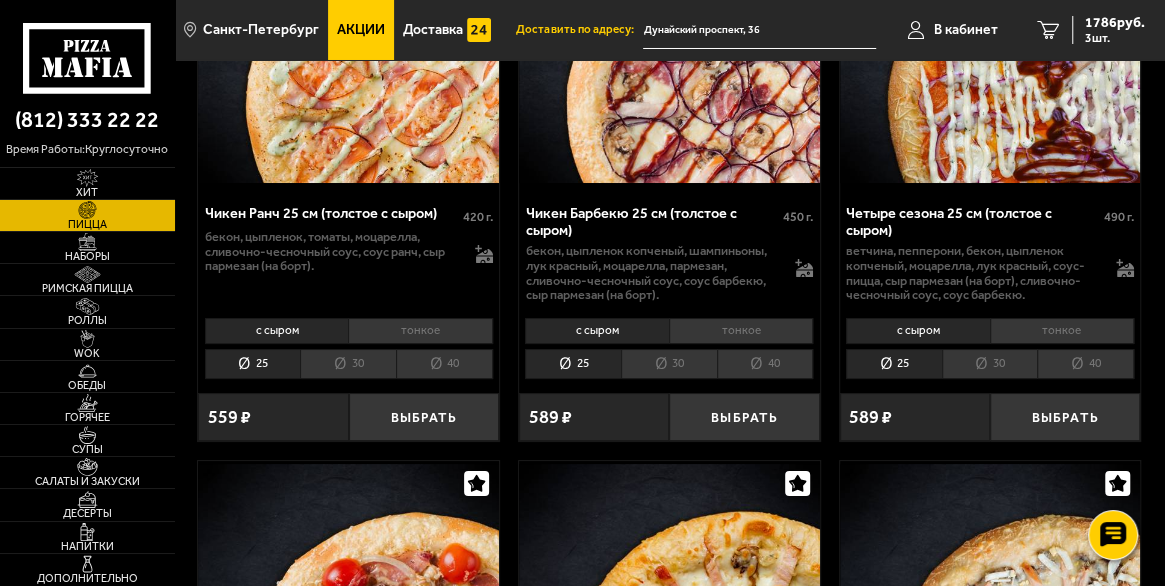 scroll, scrollTop: 3724, scrollLeft: 0, axis: vertical 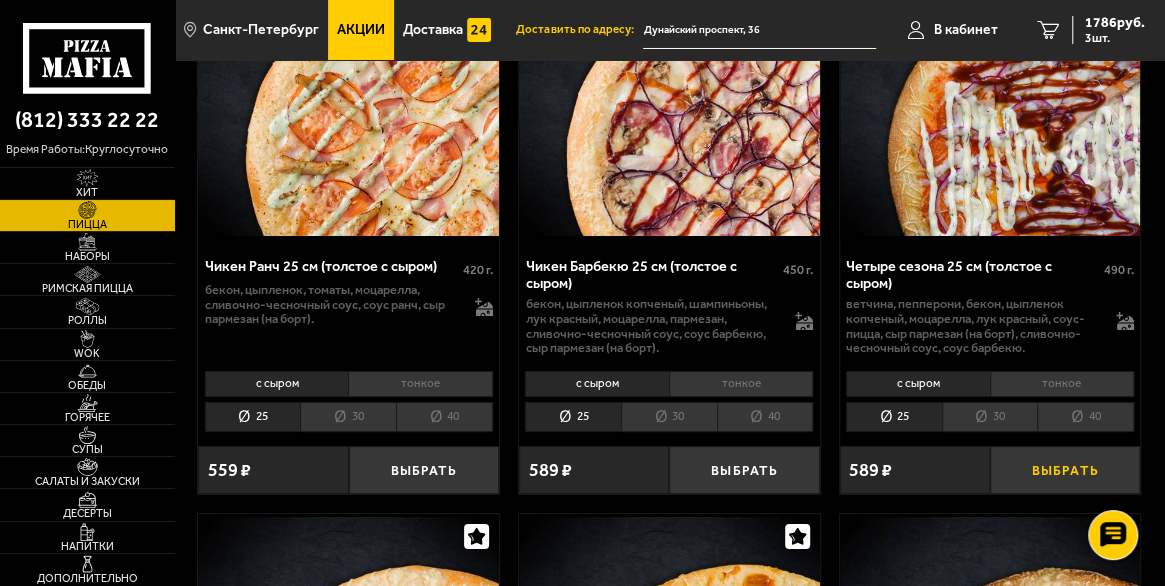 click on "Выбрать" at bounding box center [1065, 470] 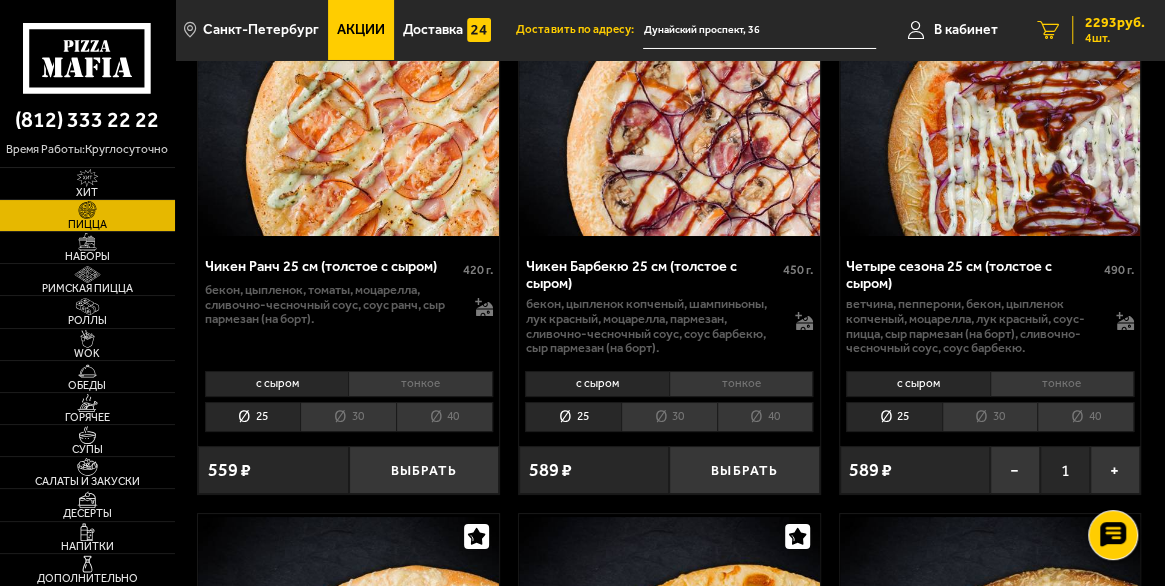 click on "4  шт." at bounding box center [1115, 38] 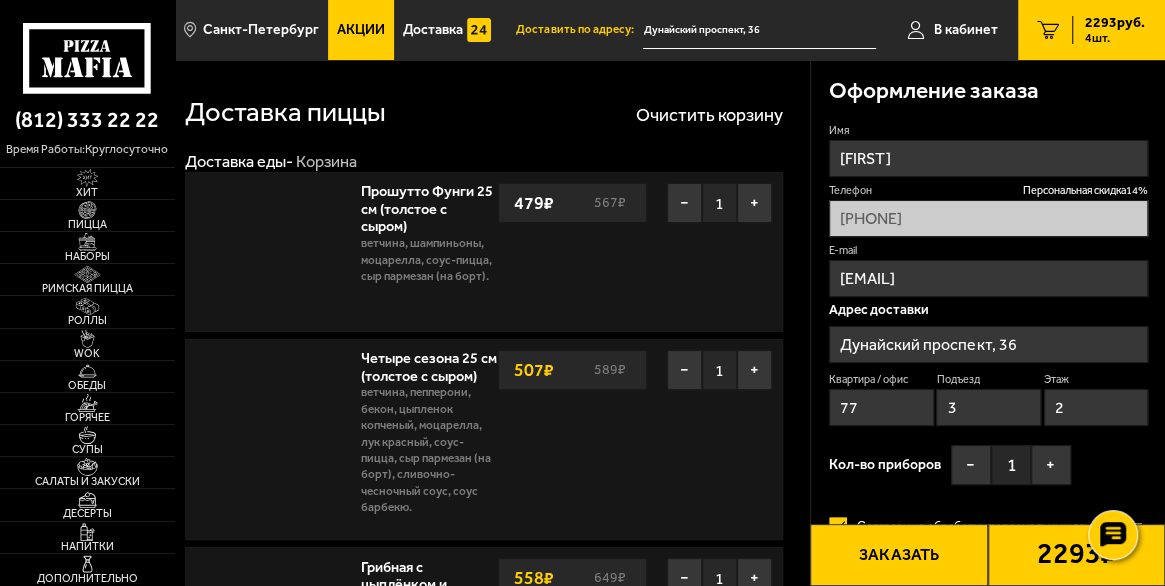 type on "[REGION], [DISTRICT] район, [SETTLEMENT] городское поселение, городской посёлок Янино-1, Ясная улица, 4" 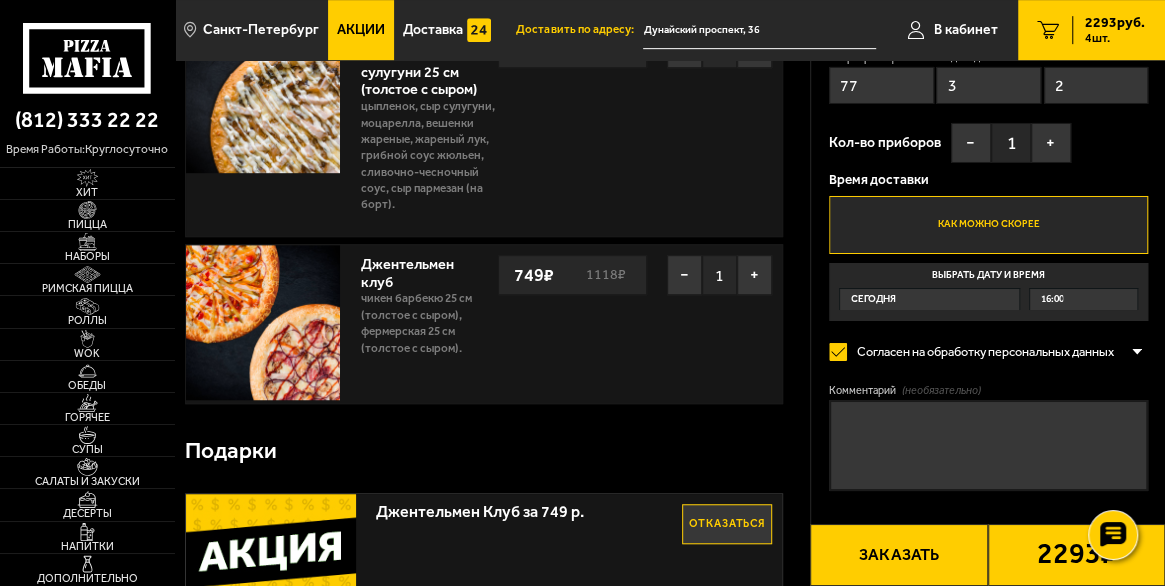 scroll, scrollTop: 532, scrollLeft: 0, axis: vertical 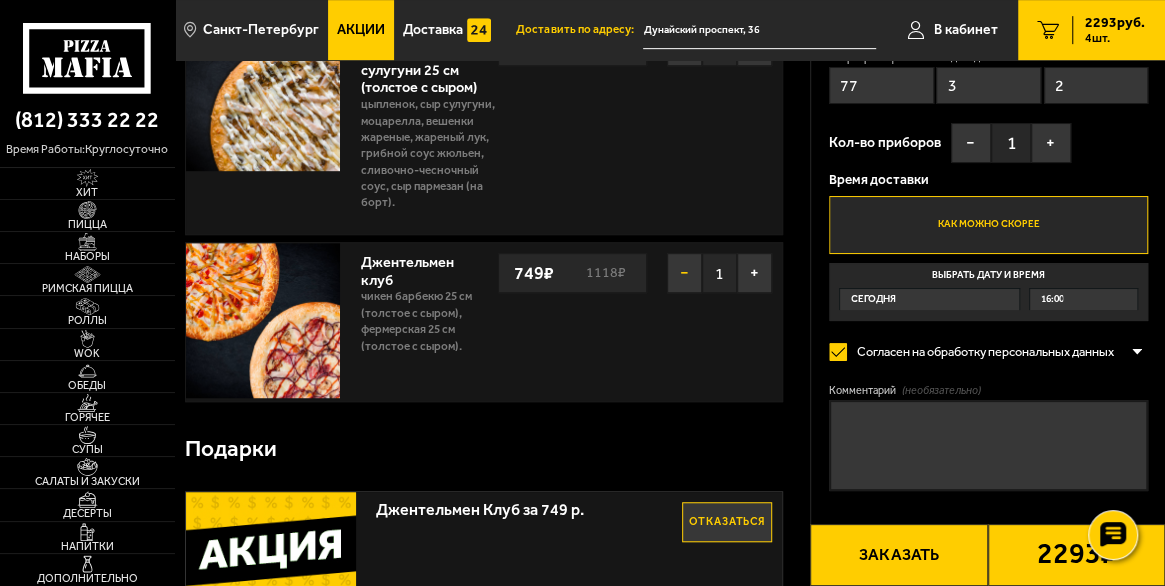 click on "−" at bounding box center (684, 273) 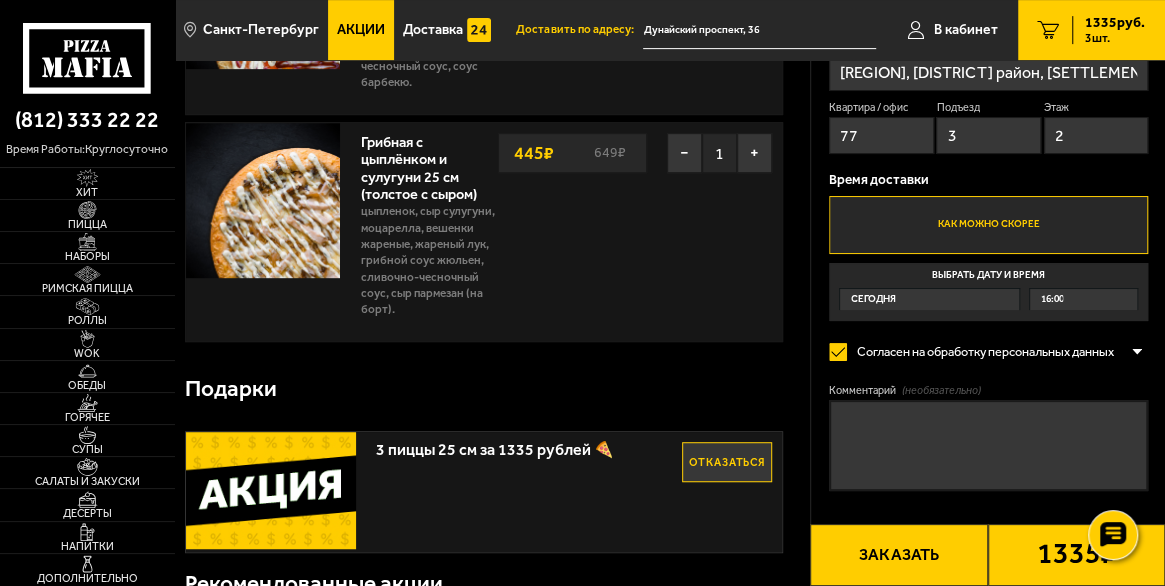 scroll, scrollTop: 638, scrollLeft: 0, axis: vertical 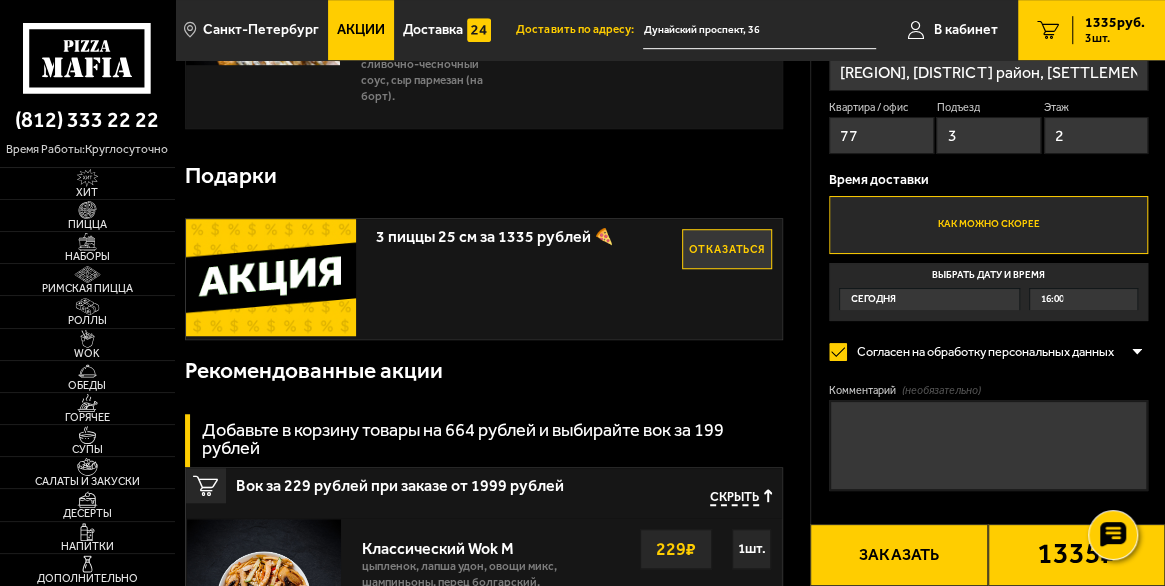 click on "3 пиццы 25 см за 1335 рублей 🍕" at bounding box center [529, 232] 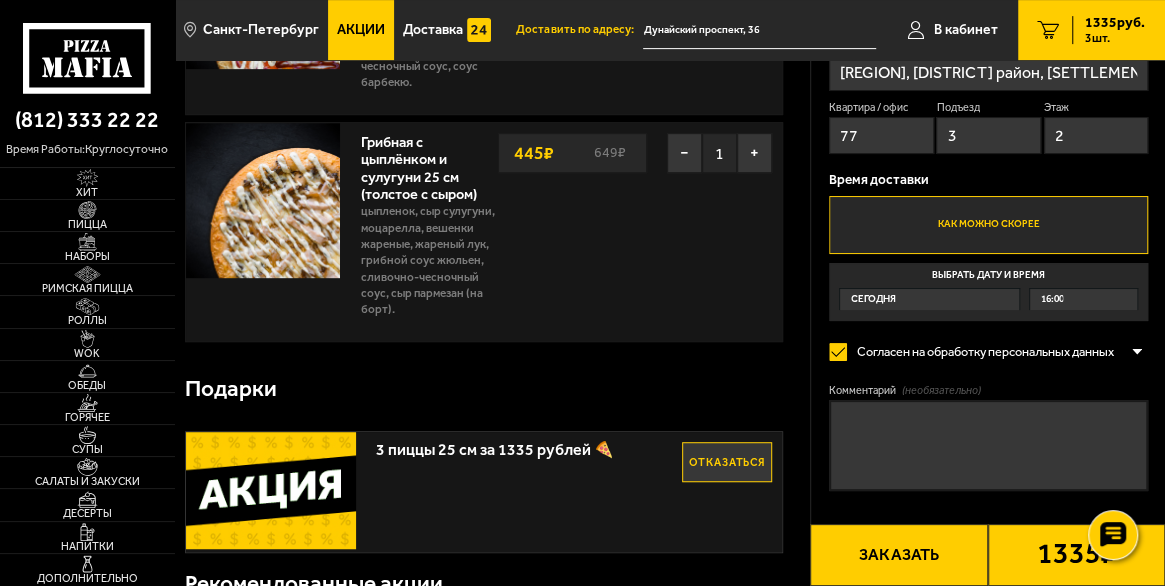 scroll, scrollTop: 638, scrollLeft: 0, axis: vertical 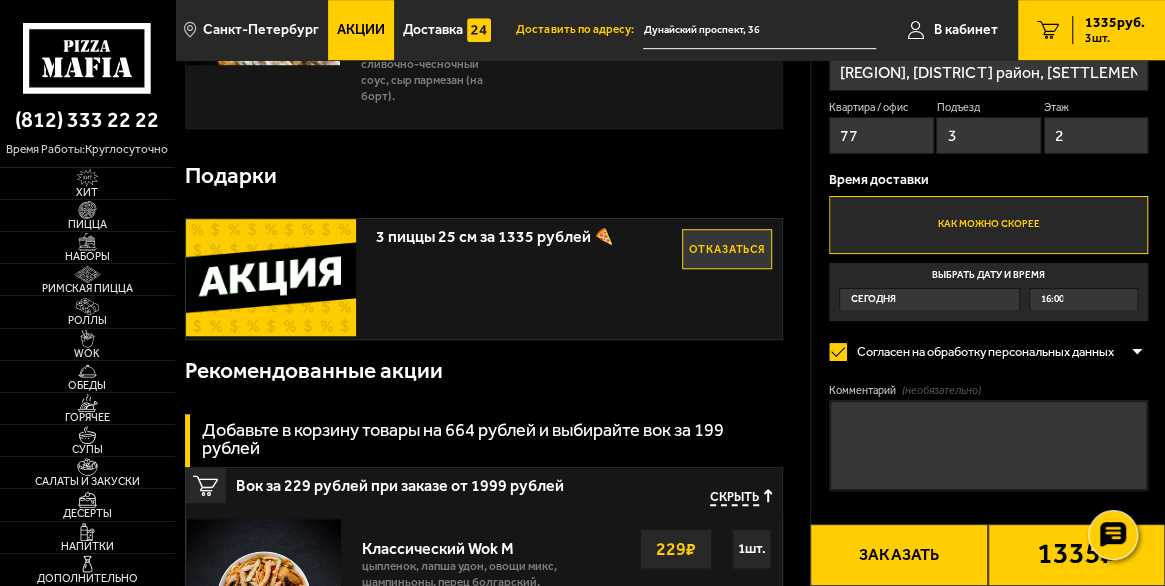 click on "Отказаться" at bounding box center [727, 249] 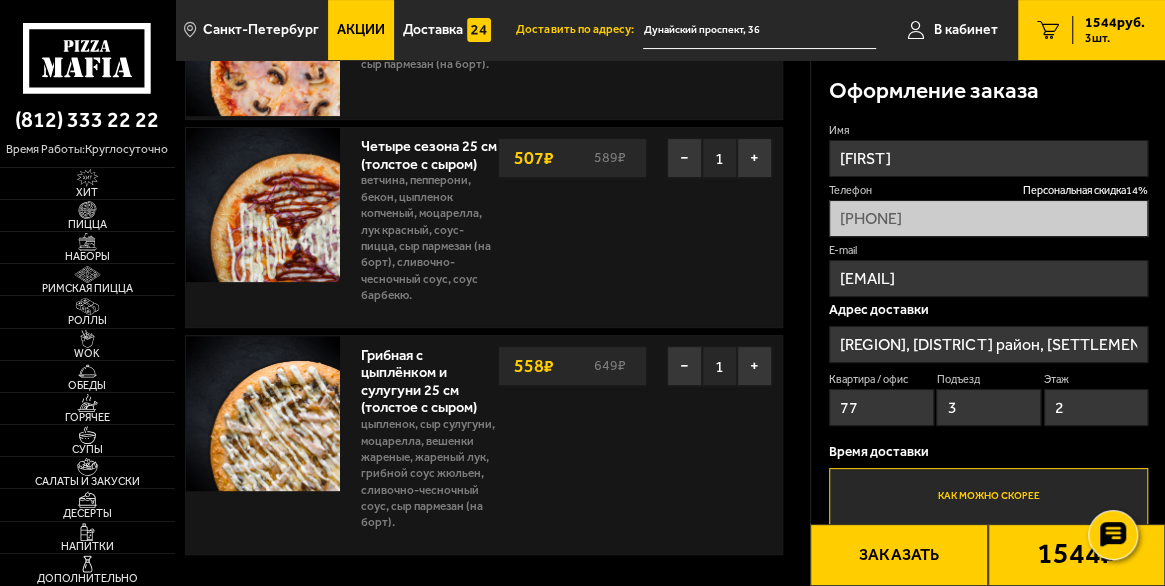scroll, scrollTop: 0, scrollLeft: 0, axis: both 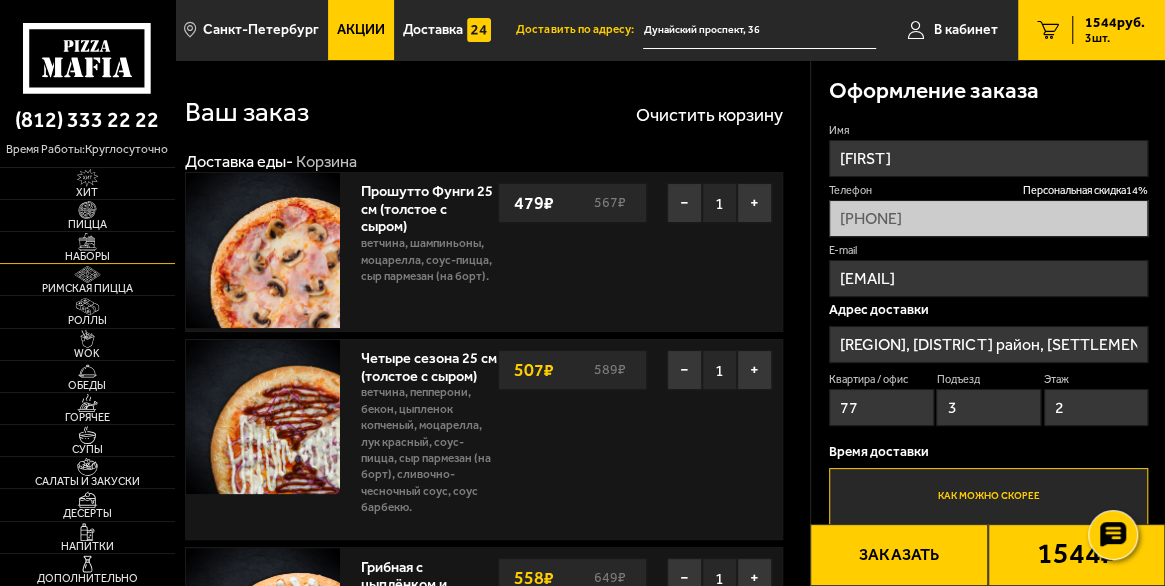 click on "Наборы" at bounding box center [87, 256] 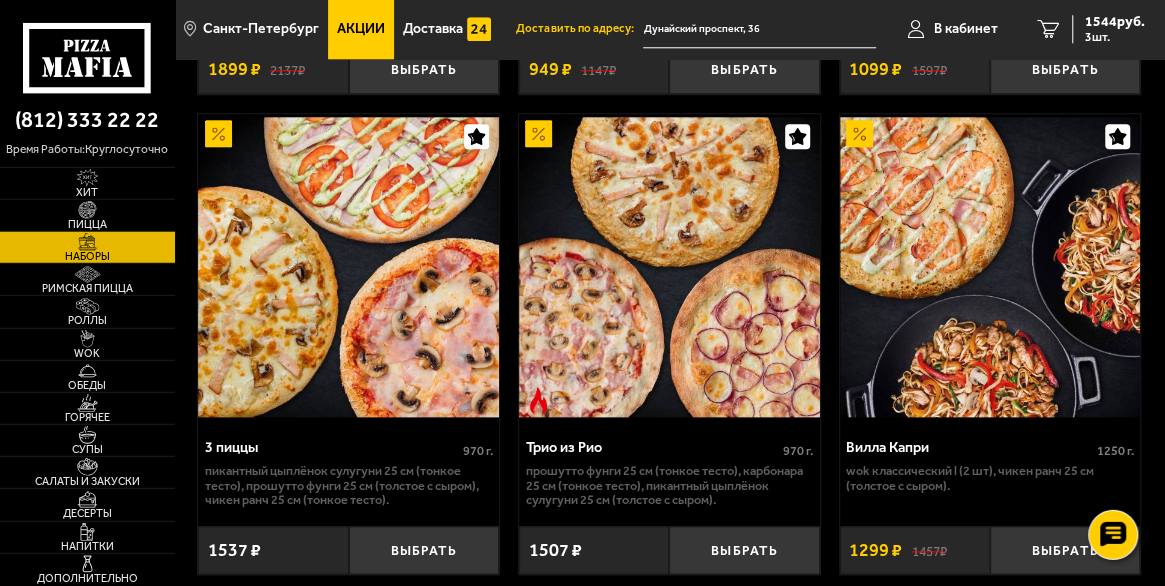 scroll, scrollTop: 1064, scrollLeft: 0, axis: vertical 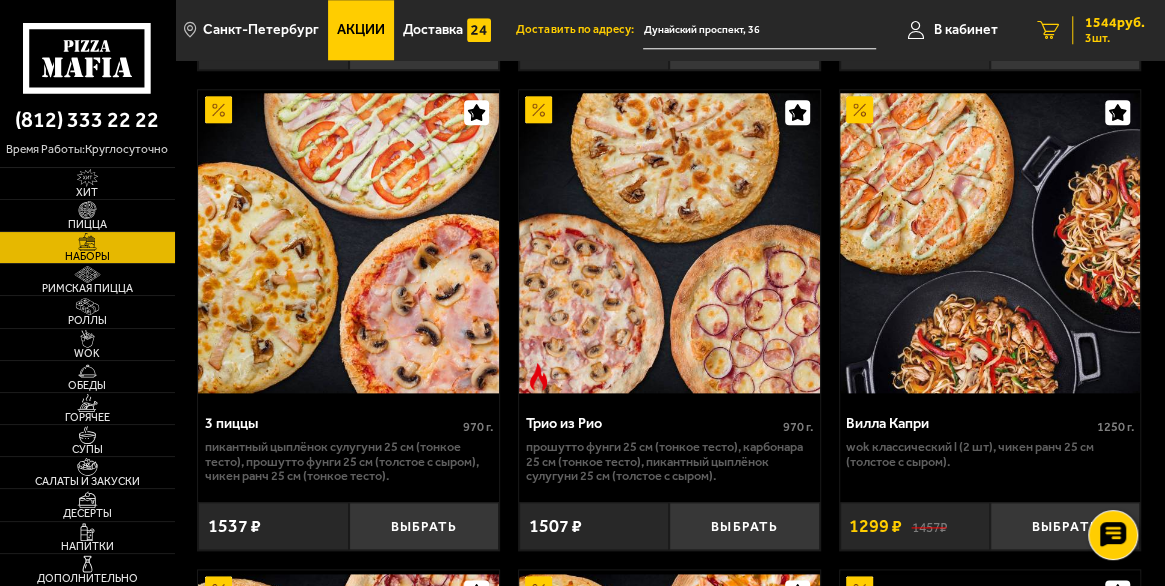 click on "1537  руб." at bounding box center [1115, 23] 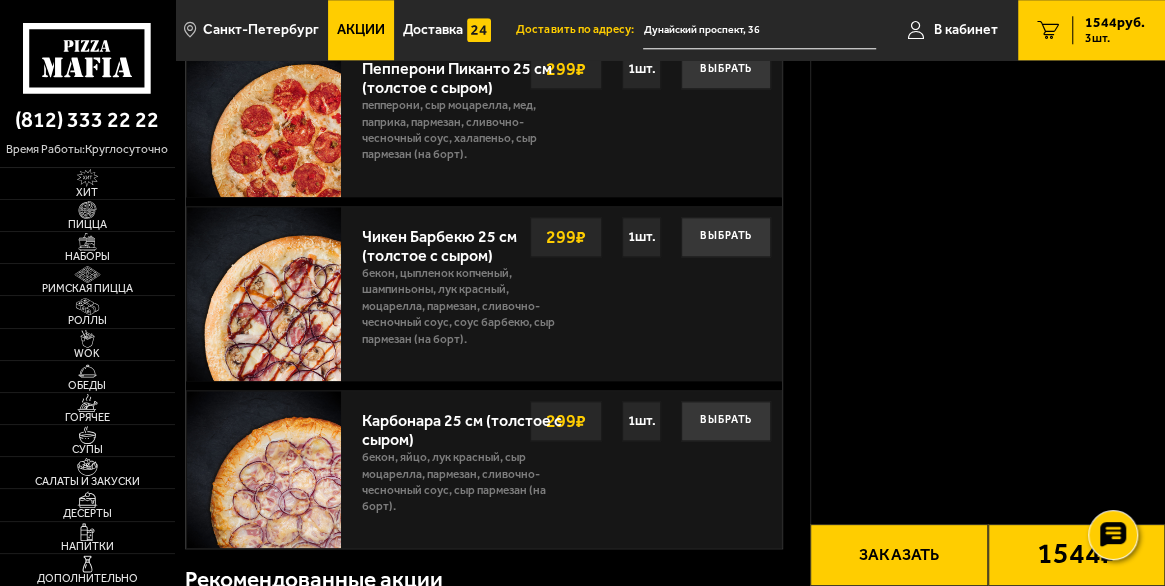 type on "[REGION], [DISTRICT] район, [SETTLEMENT] городское поселение, городской посёлок Янино-1, Ясная улица, 4" 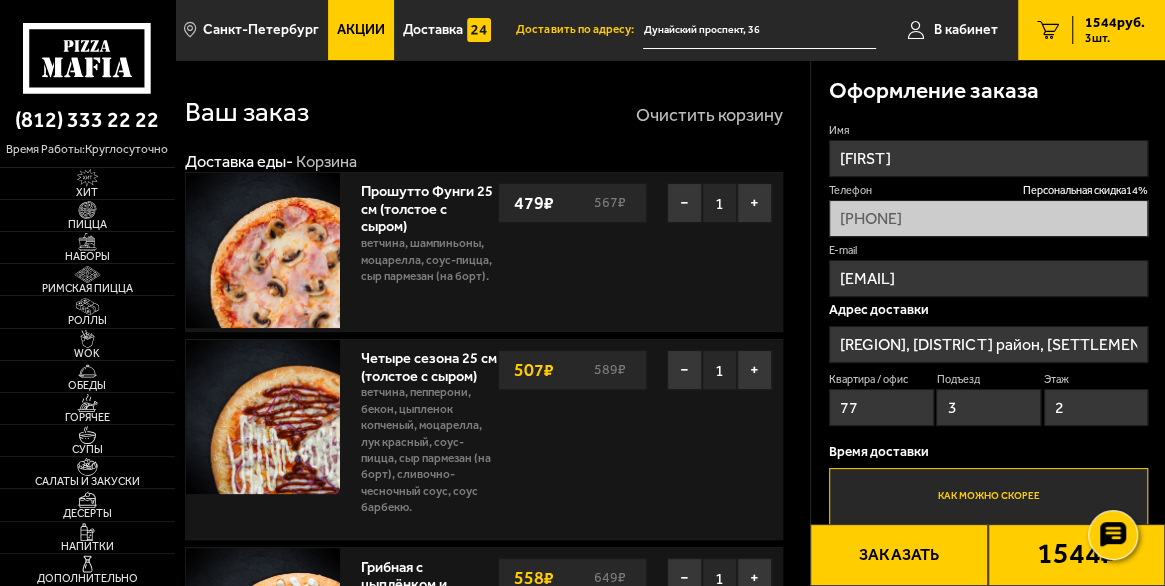 click on "Очистить корзину" at bounding box center (709, 115) 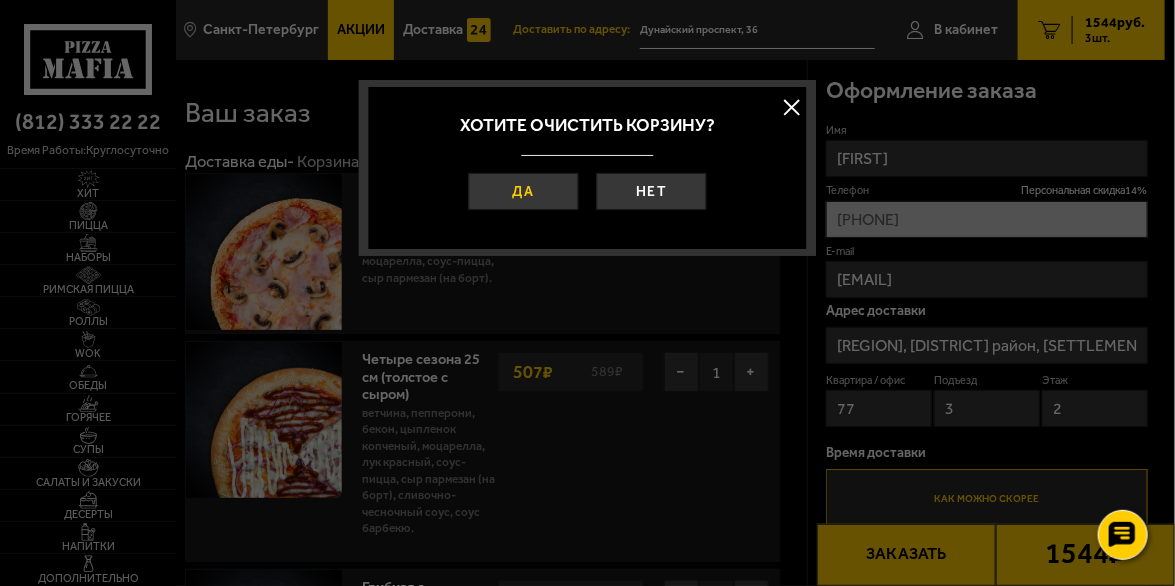 click on "Да" at bounding box center [523, 191] 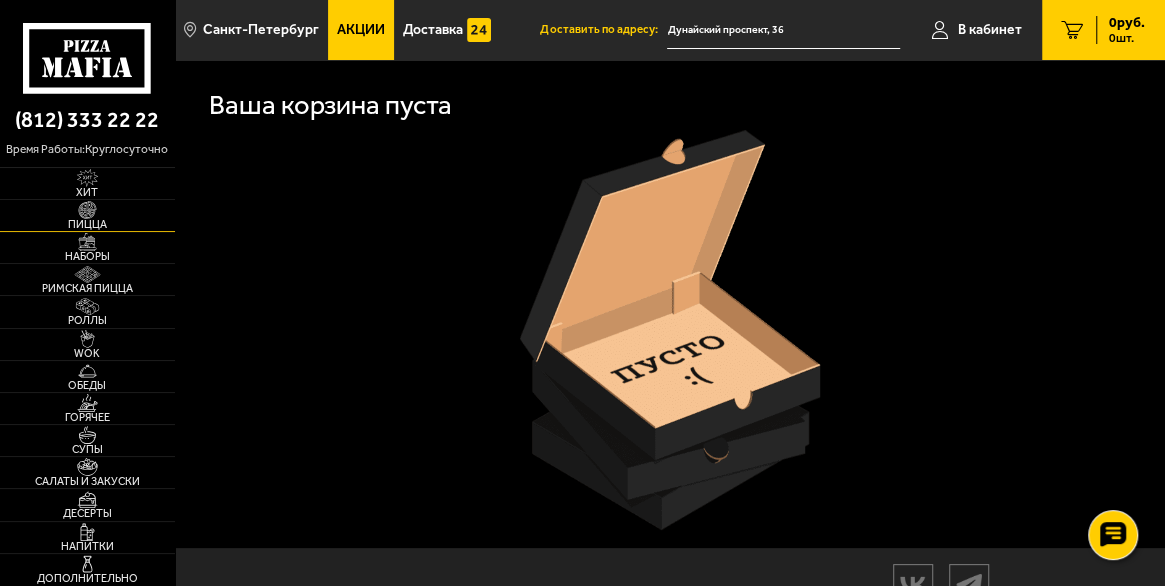 click on "Пицца" at bounding box center (87, 224) 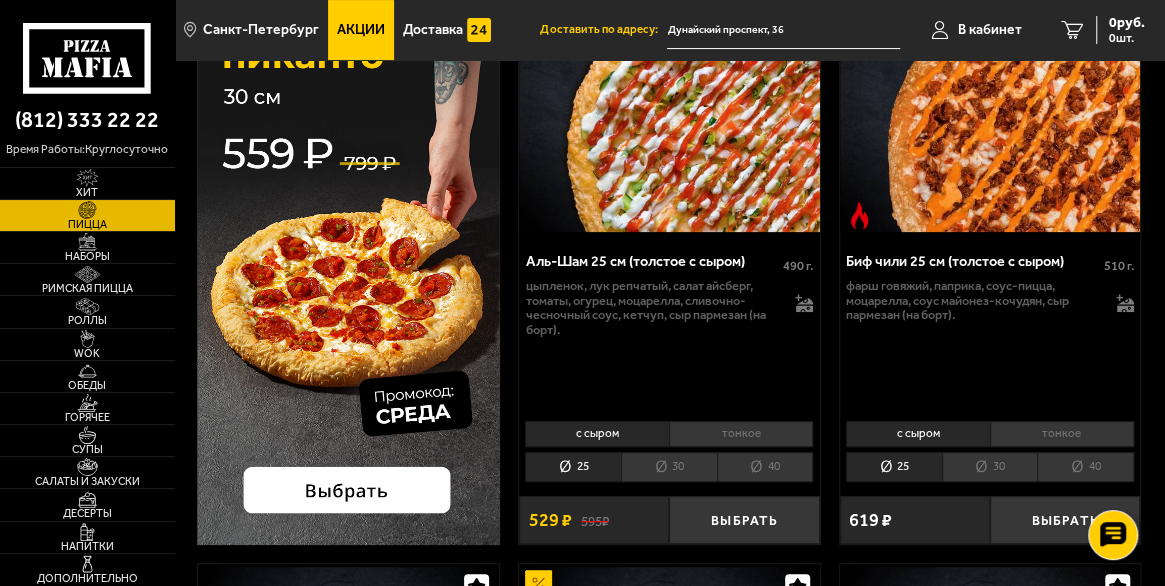 scroll, scrollTop: 212, scrollLeft: 0, axis: vertical 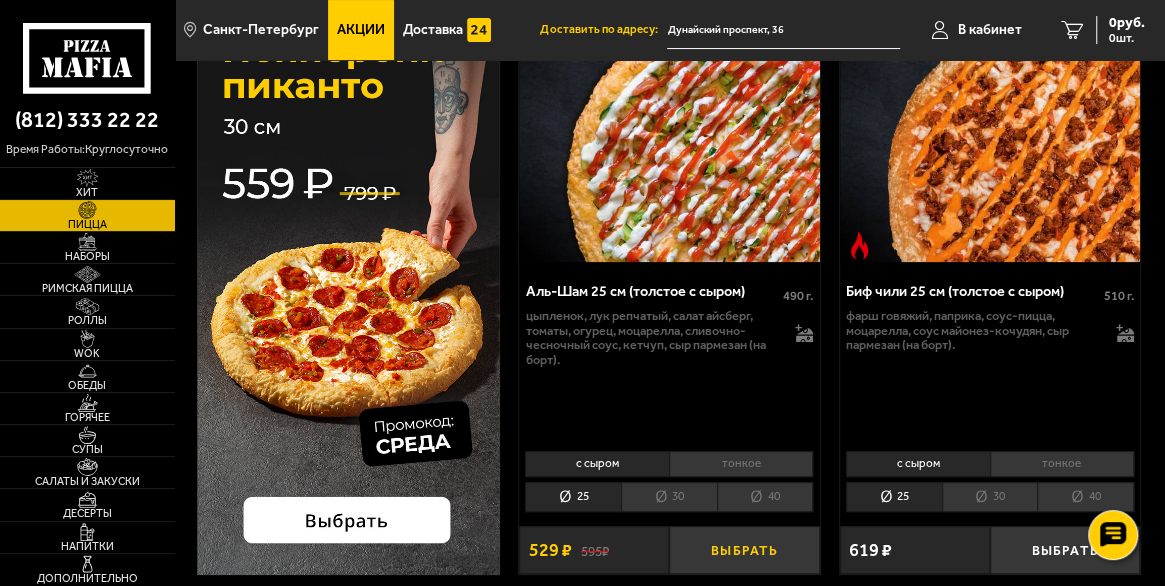 click on "Выбрать" at bounding box center [744, 550] 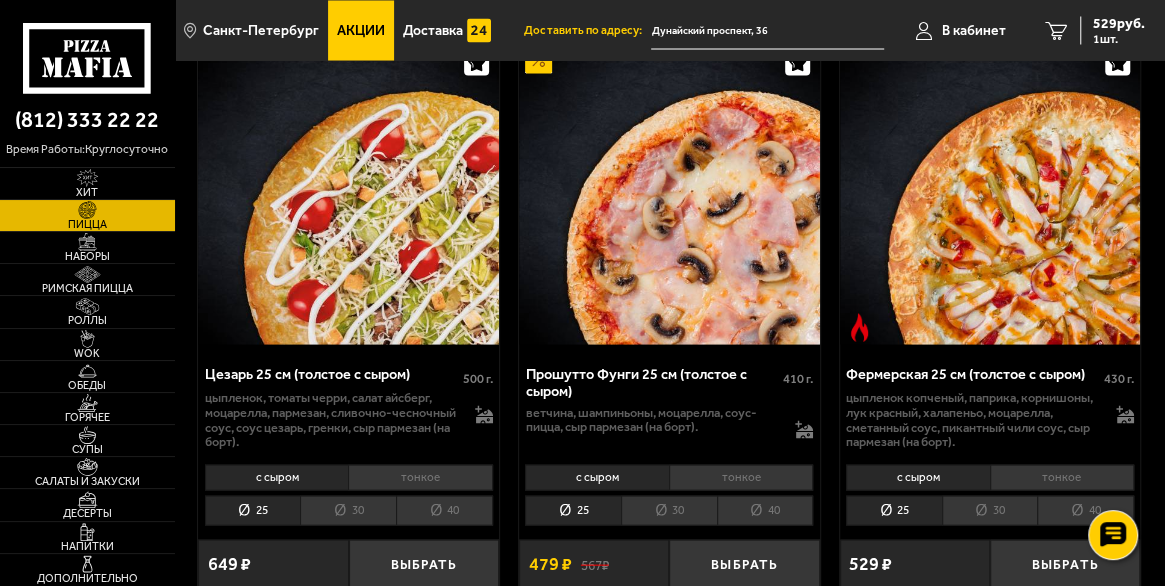 scroll, scrollTop: 2021, scrollLeft: 0, axis: vertical 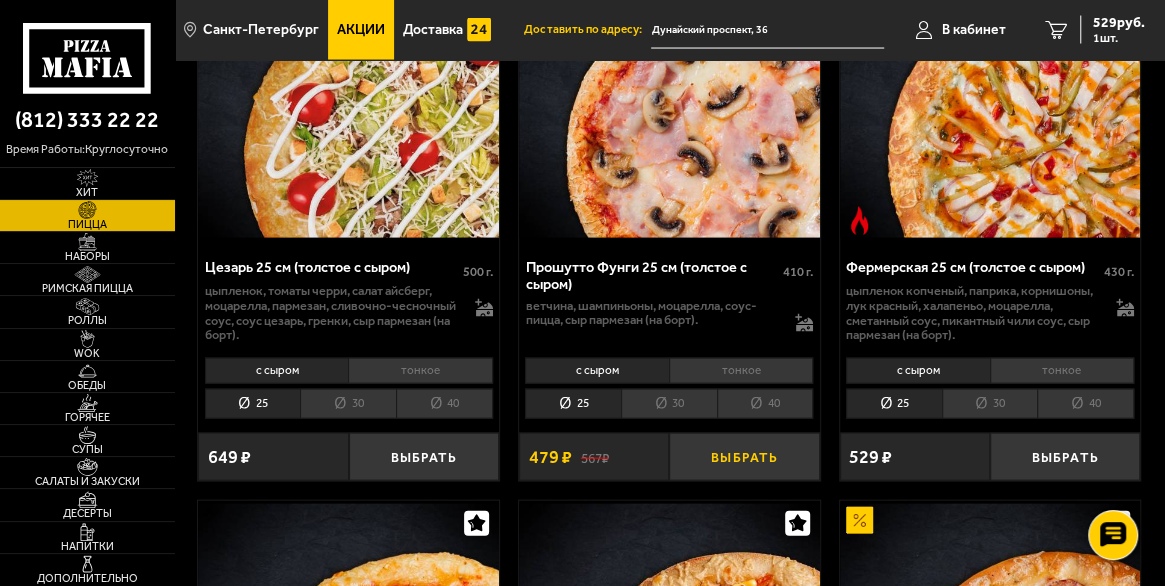 click on "Выбрать" at bounding box center [744, 457] 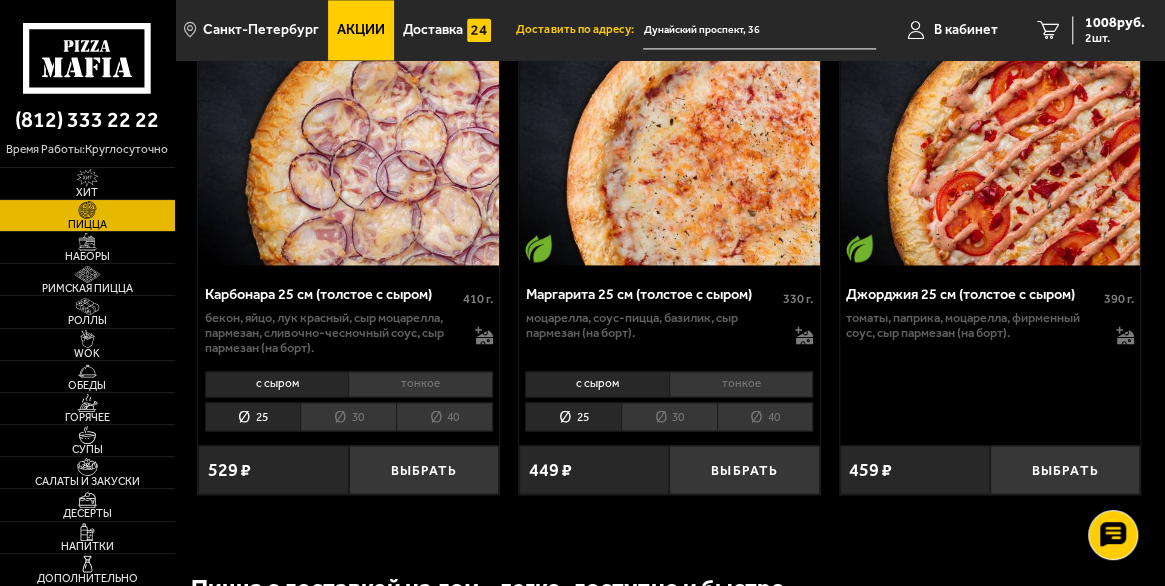 scroll, scrollTop: 5532, scrollLeft: 0, axis: vertical 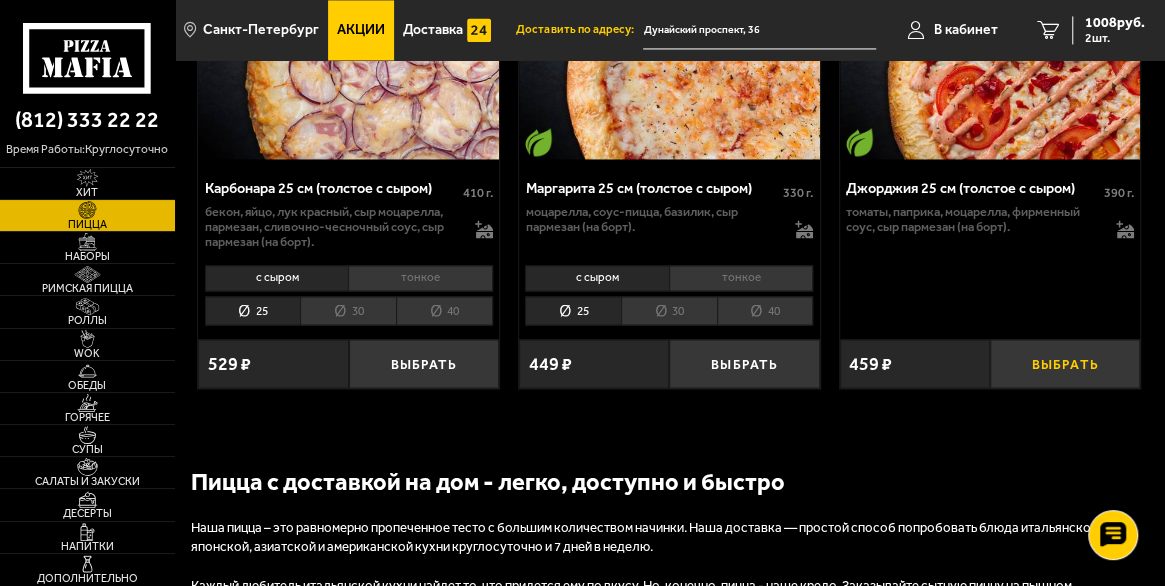 click on "Выбрать" at bounding box center [1065, 363] 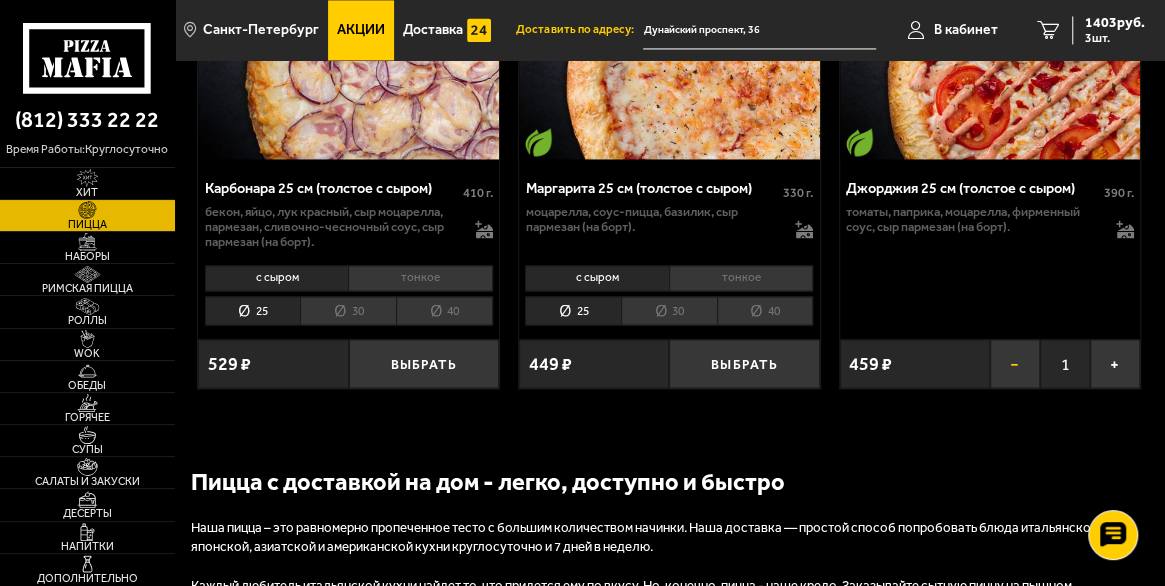 click on "−" at bounding box center (1015, 363) 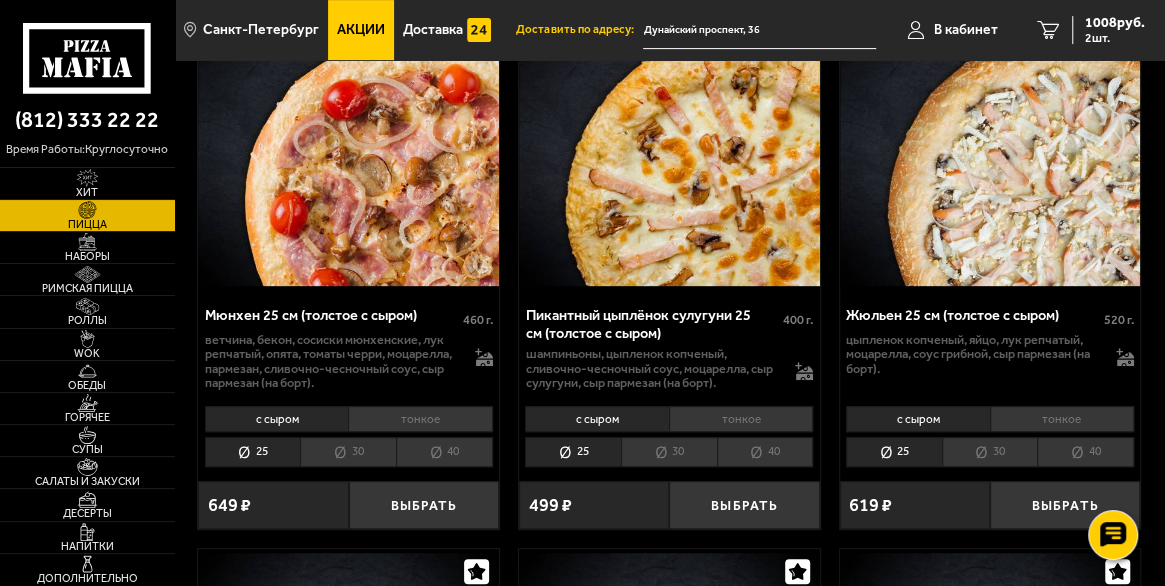 scroll, scrollTop: 4362, scrollLeft: 0, axis: vertical 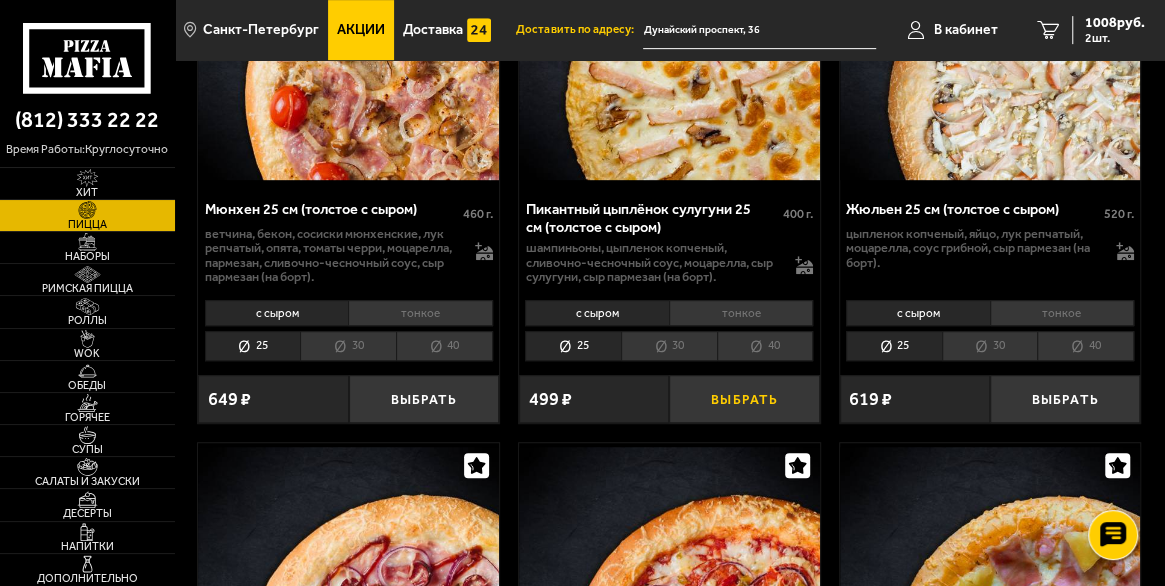 click on "Выбрать" at bounding box center (744, 399) 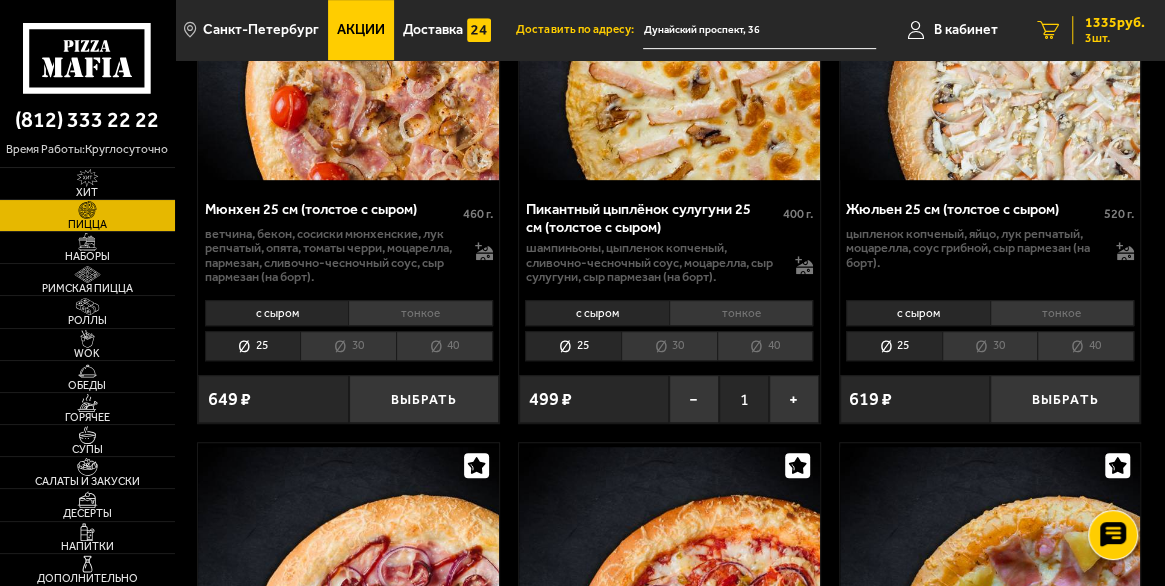 click on "1335  руб." at bounding box center (1115, 23) 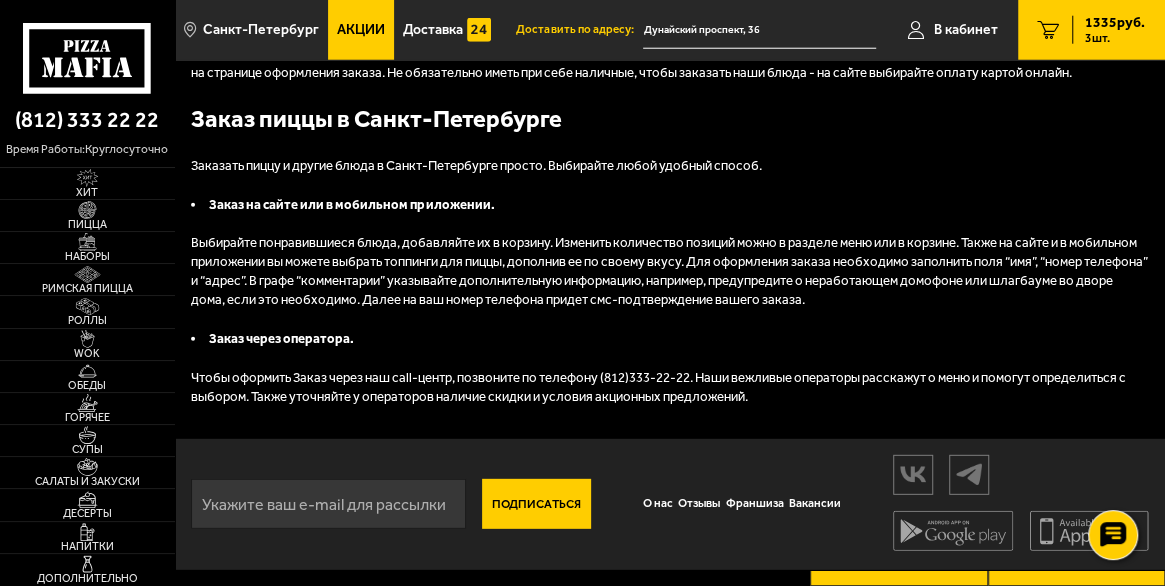 scroll, scrollTop: 0, scrollLeft: 0, axis: both 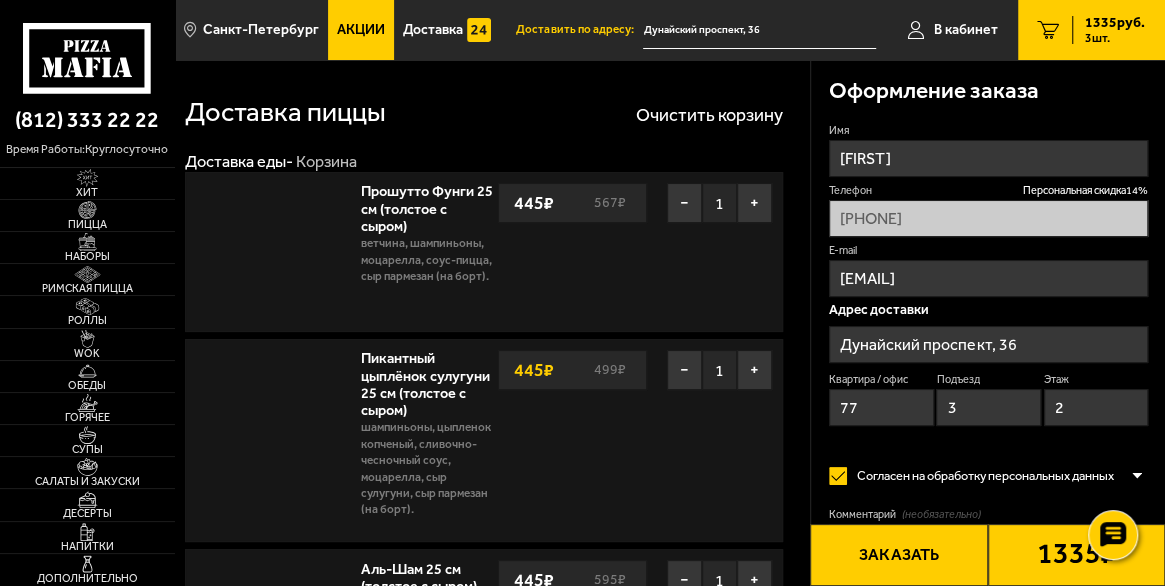type on "[REGION], [DISTRICT] район, [SETTLEMENT] городское поселение, городской посёлок Янино-1, Ясная улица, 4" 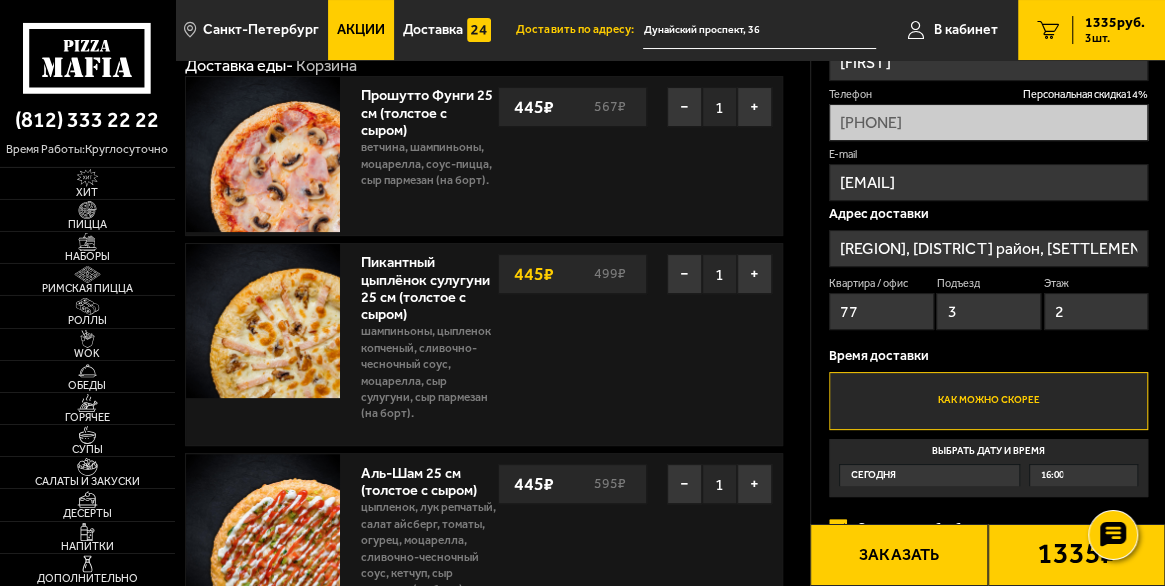 scroll, scrollTop: 0, scrollLeft: 0, axis: both 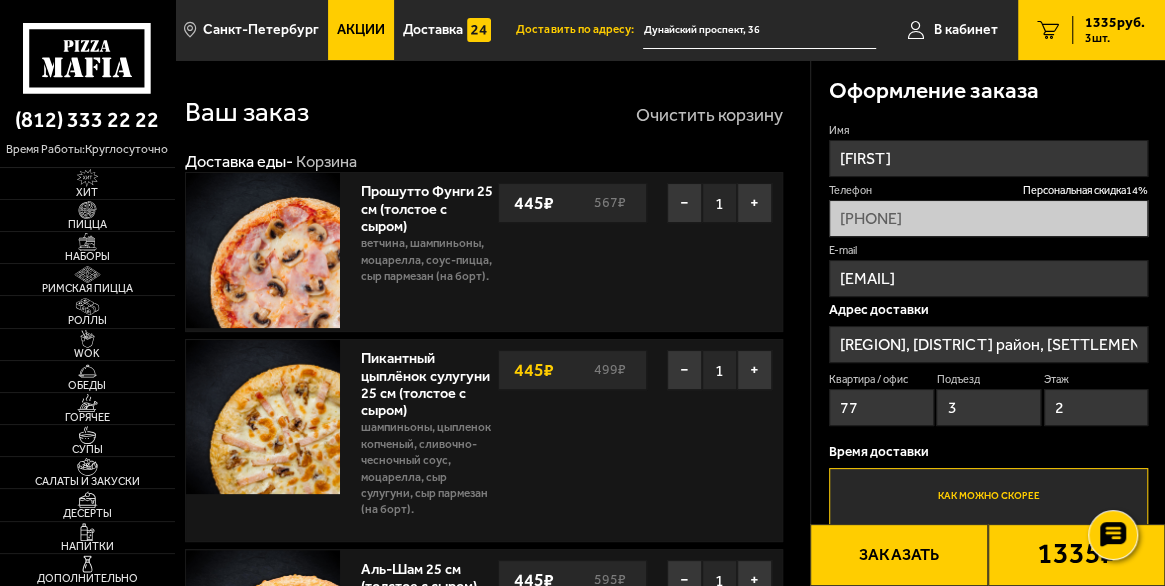 click on "Очистить корзину" at bounding box center (709, 115) 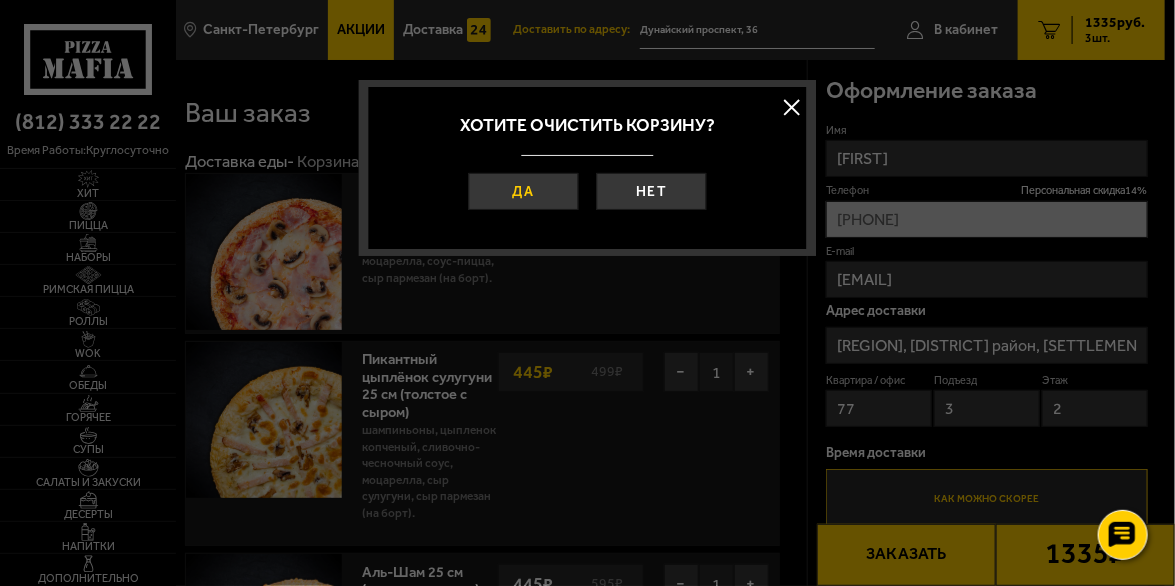 click on "Да" at bounding box center [523, 191] 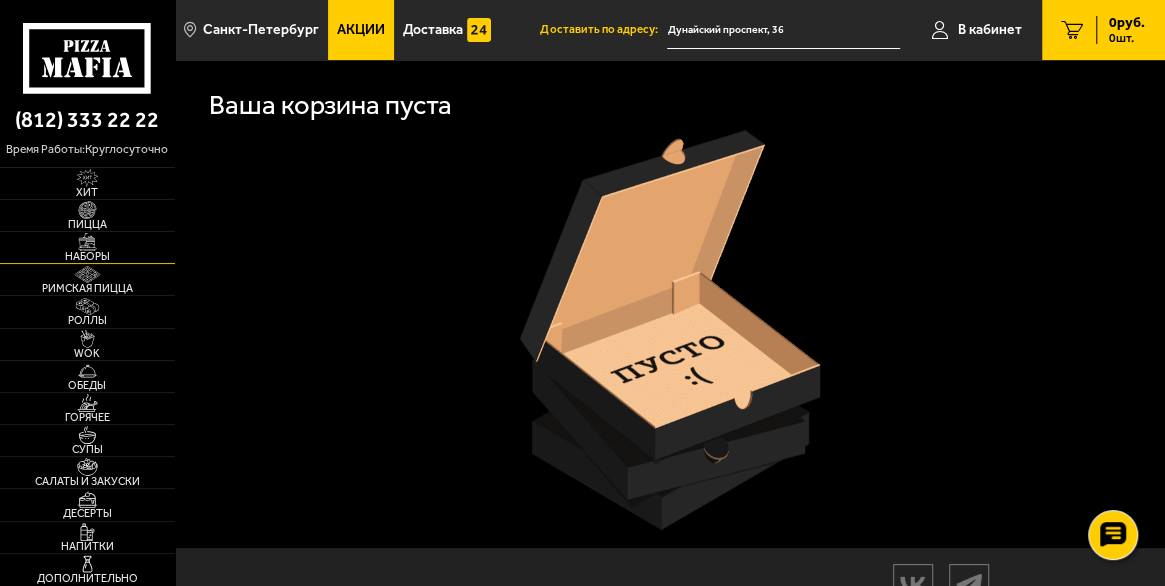 click on "Наборы" at bounding box center [87, 256] 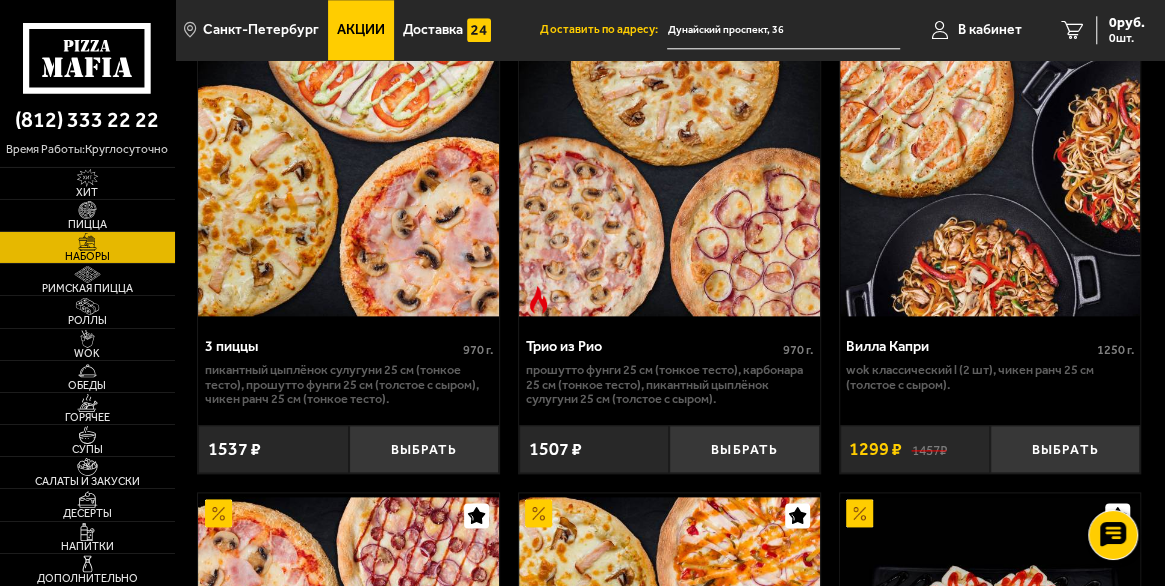 scroll, scrollTop: 1170, scrollLeft: 0, axis: vertical 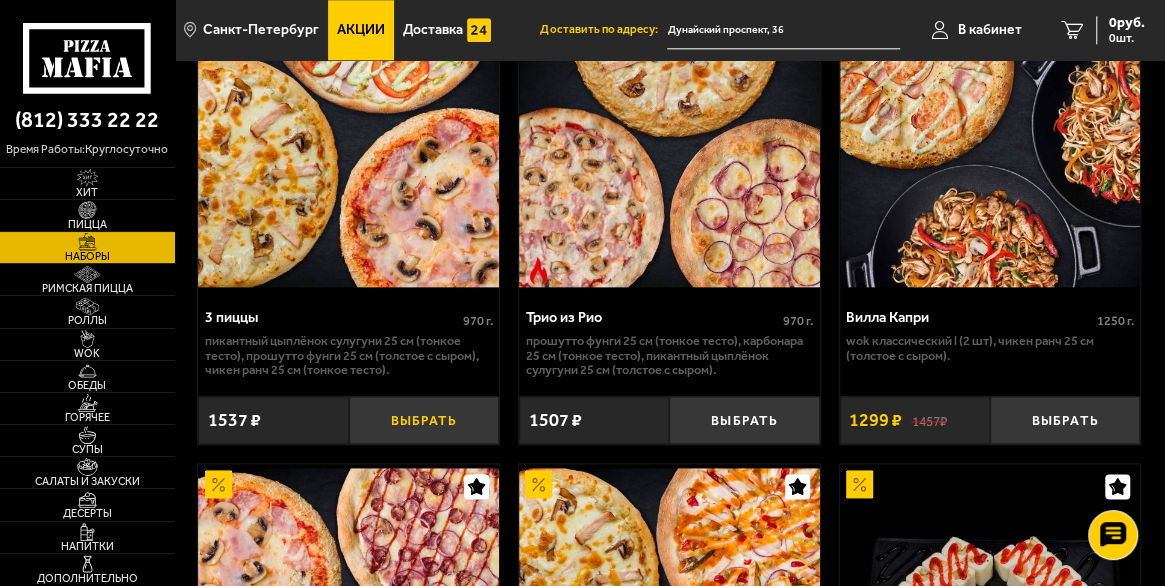 click on "Выбрать" at bounding box center [424, 420] 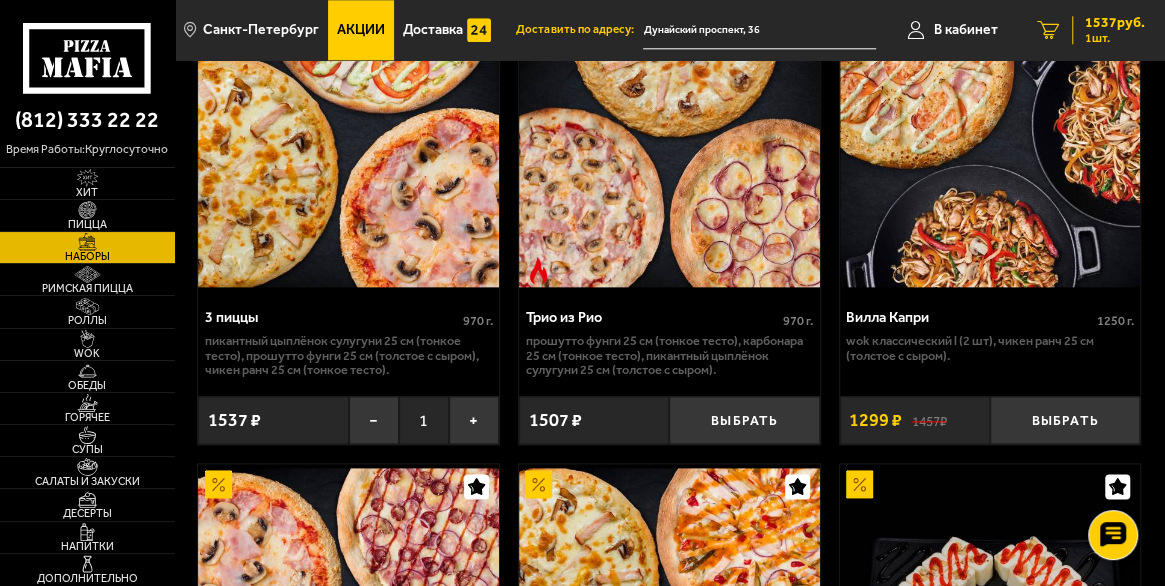 click on "1  шт." at bounding box center (1115, 38) 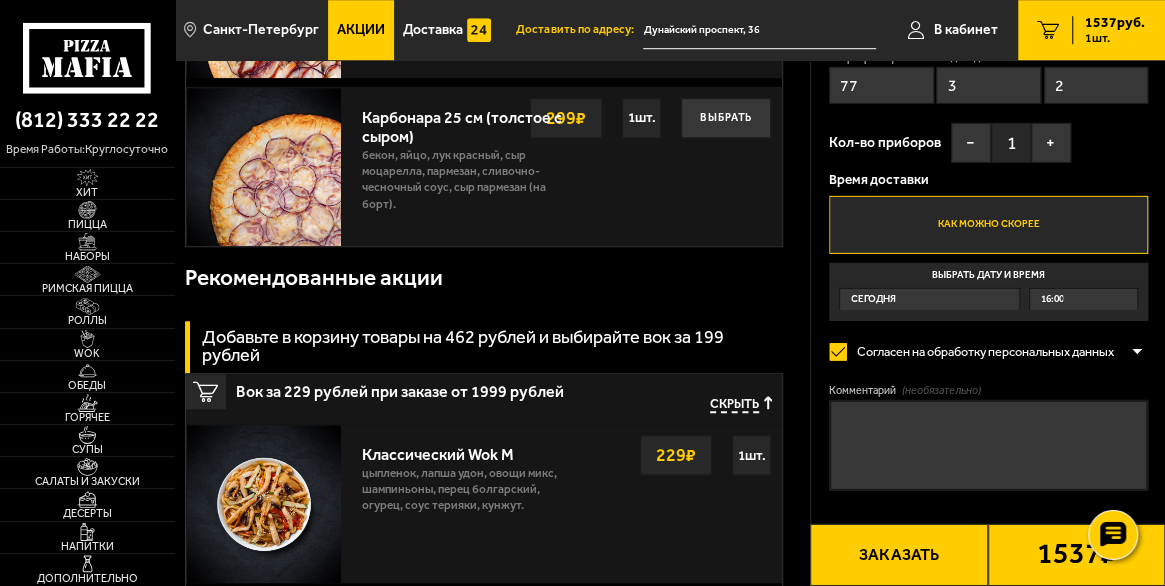 scroll, scrollTop: 744, scrollLeft: 0, axis: vertical 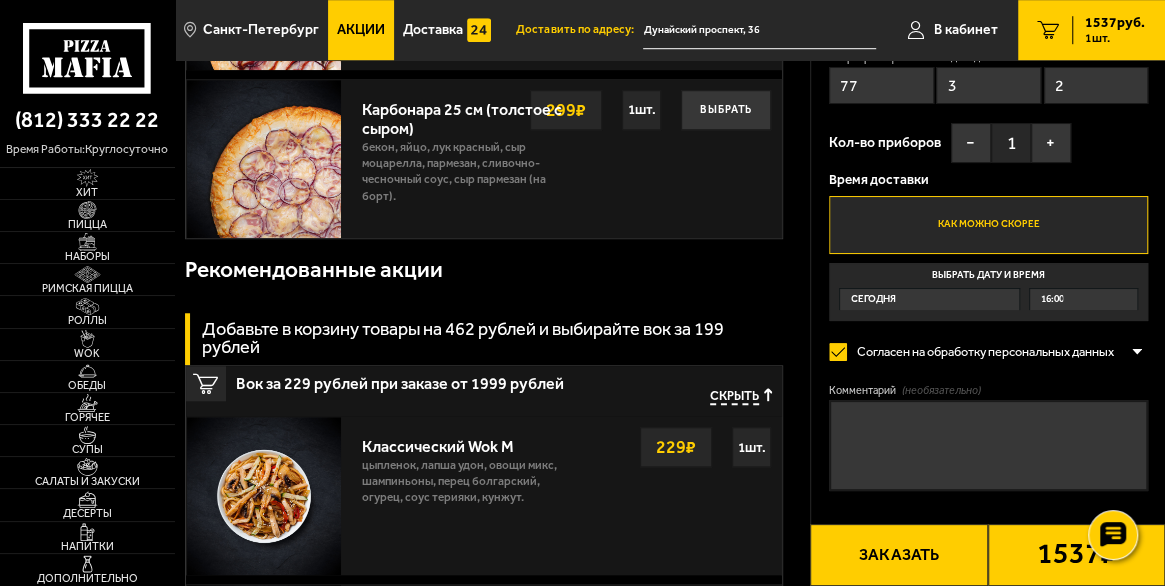 click on "Скрыть" at bounding box center (734, 396) 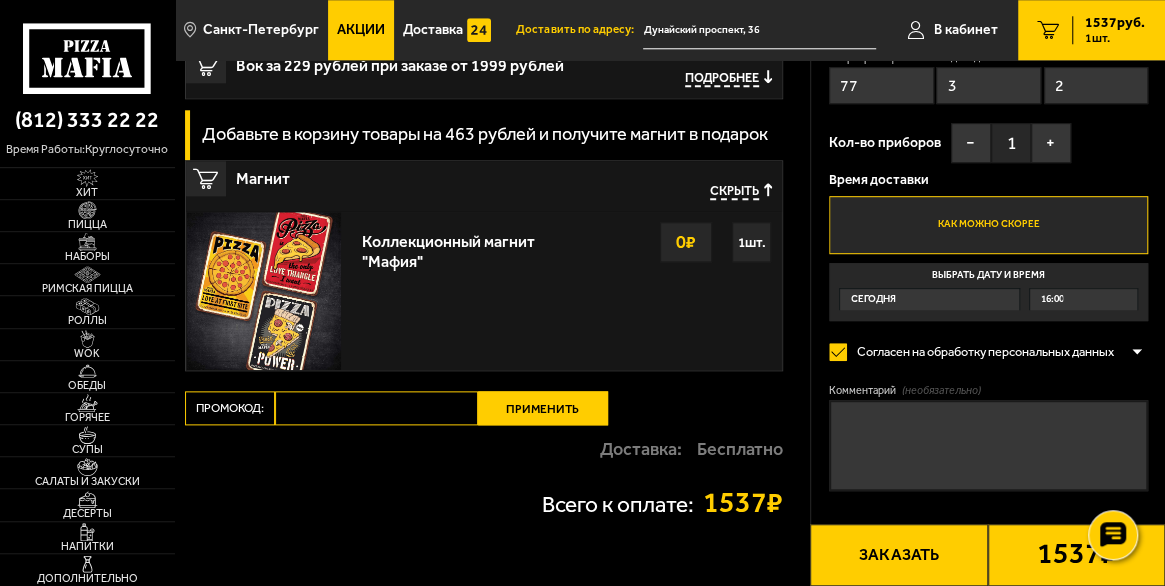 scroll, scrollTop: 1064, scrollLeft: 0, axis: vertical 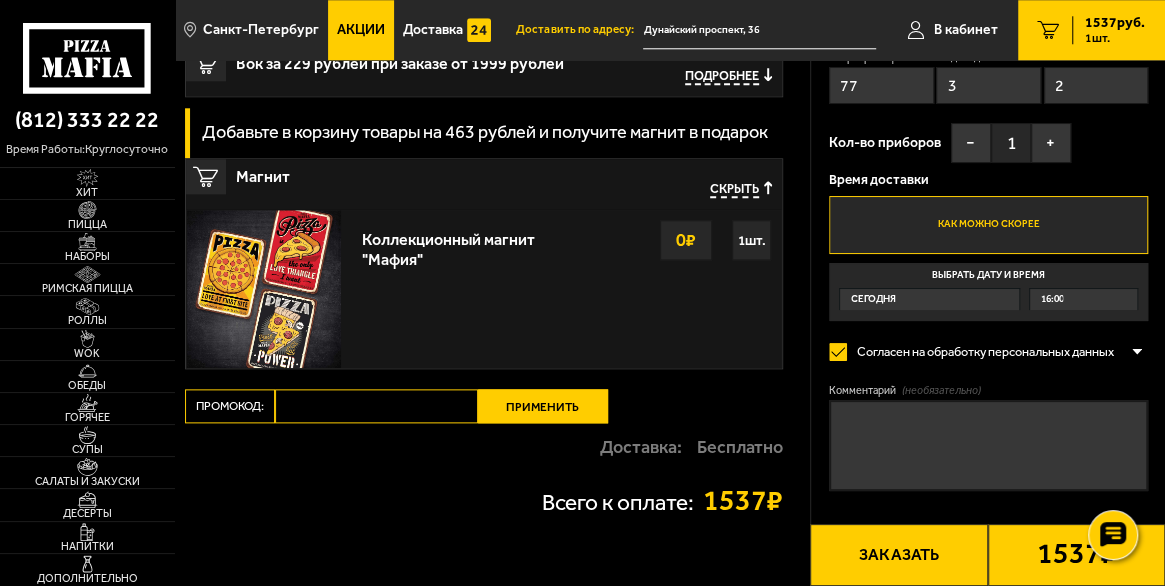 click on "Промокод:" at bounding box center [376, 406] 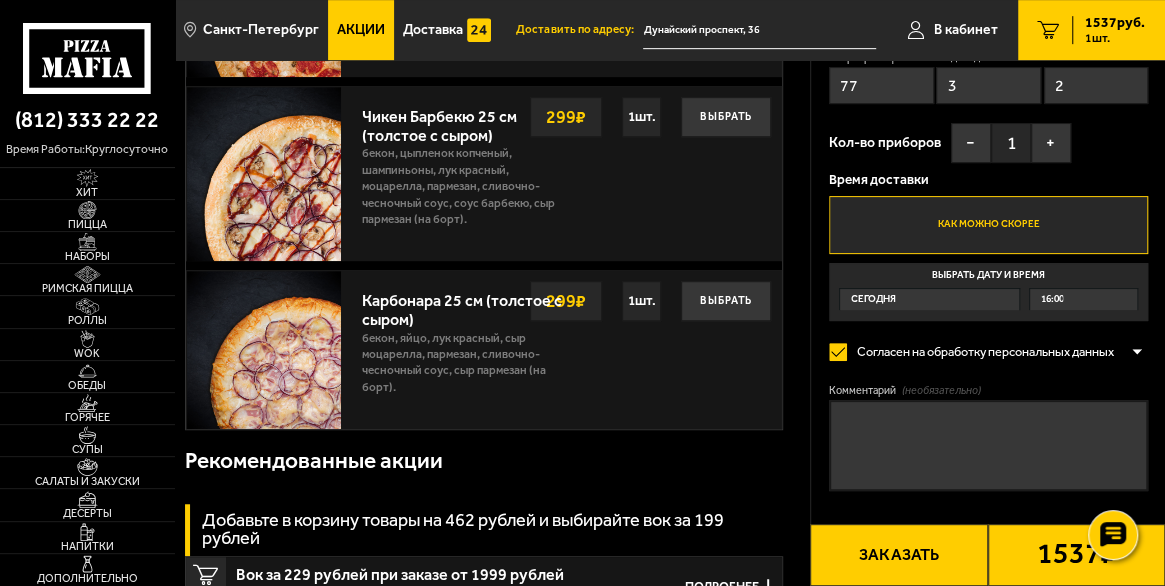 scroll, scrollTop: 851, scrollLeft: 0, axis: vertical 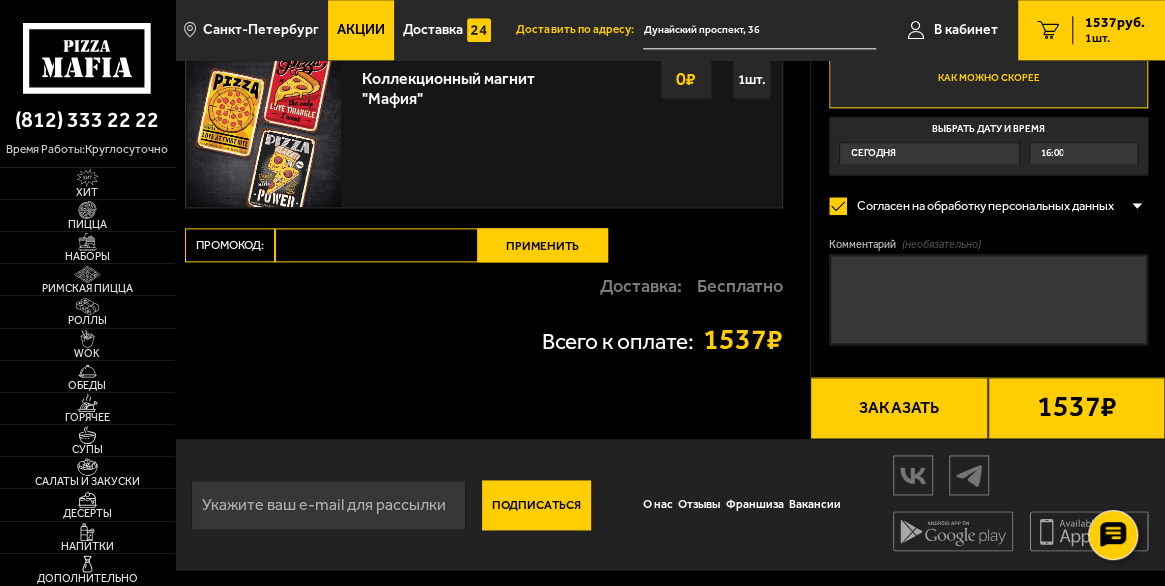 click on "Промокод:" at bounding box center (376, 245) 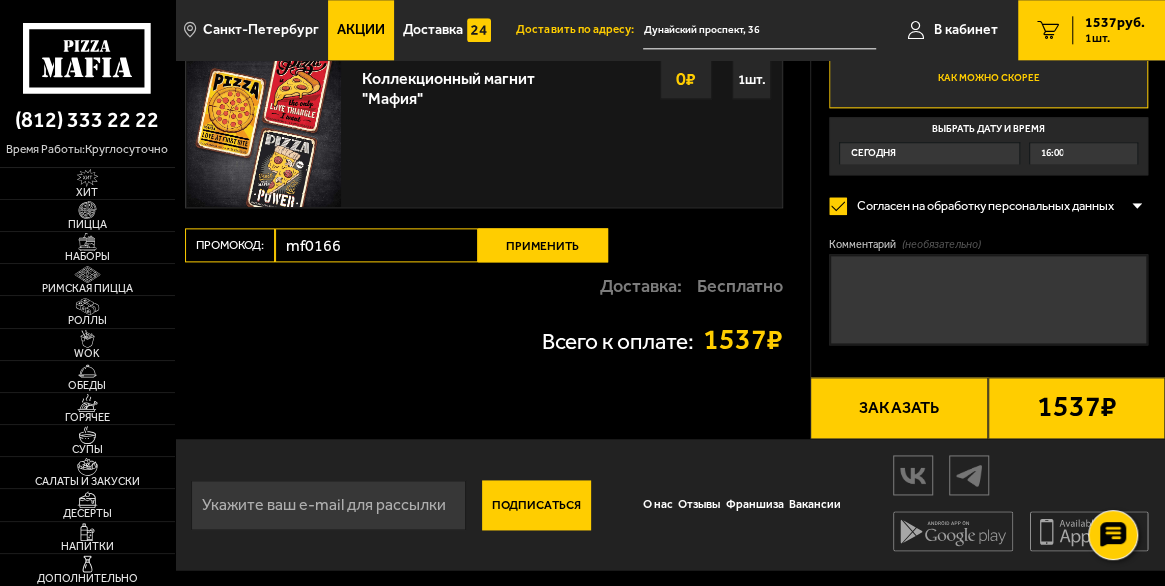 type on "mf0166" 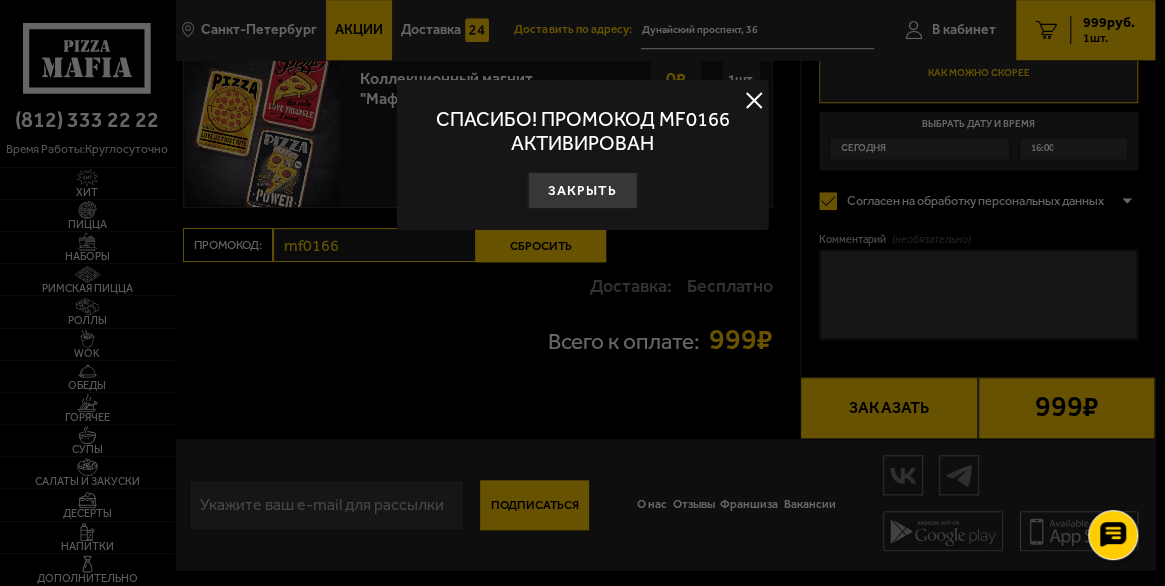 scroll, scrollTop: 786, scrollLeft: 0, axis: vertical 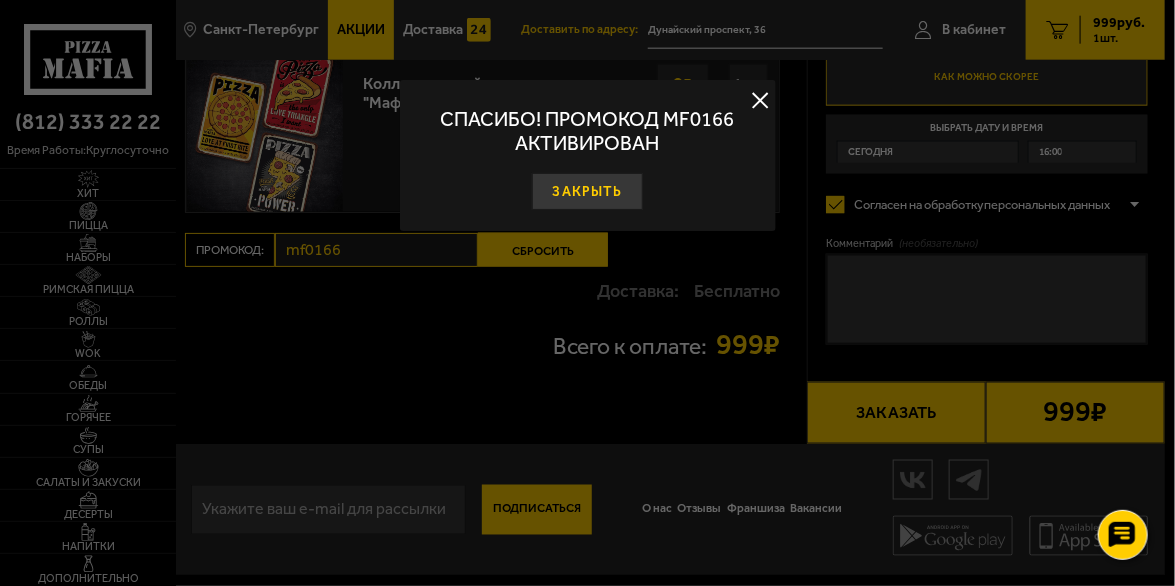 click on "Закрыть" at bounding box center [587, 191] 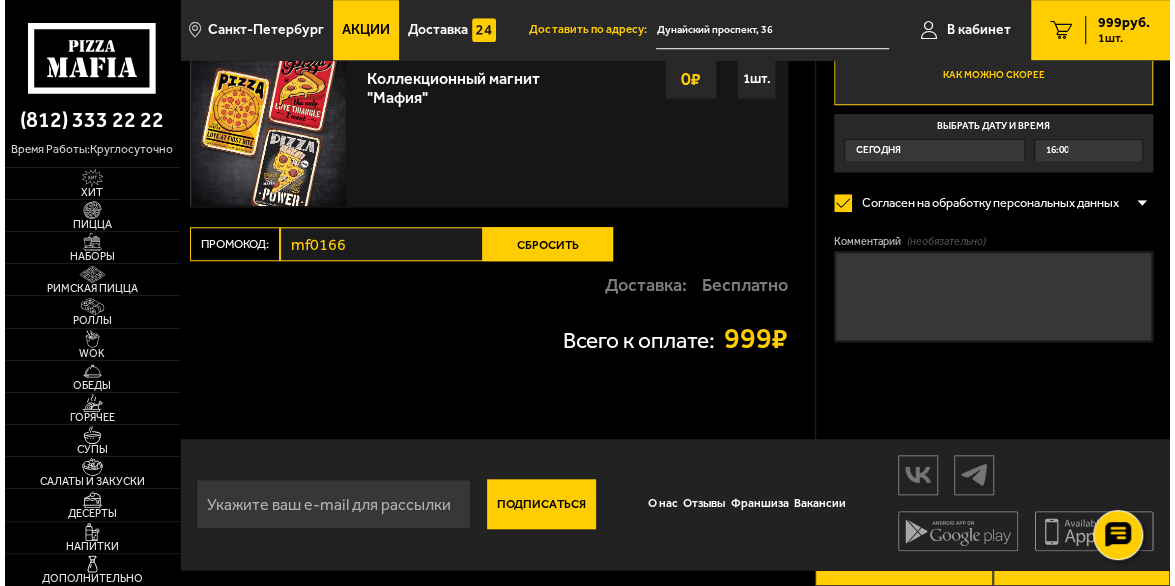 scroll, scrollTop: 254, scrollLeft: 0, axis: vertical 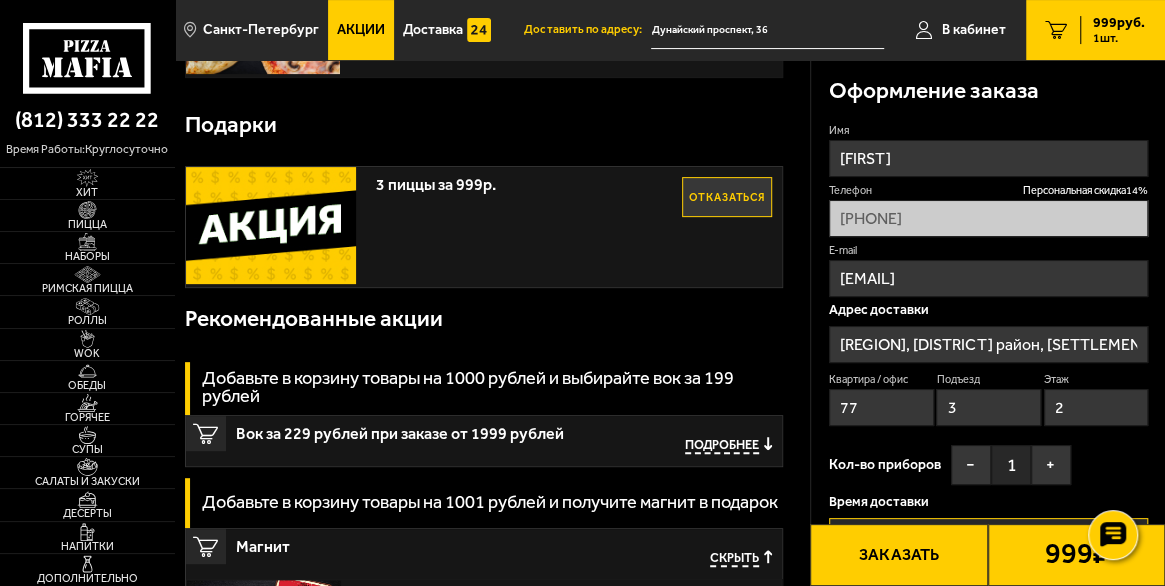 click on "[REGION], [DISTRICT] район, [SETTLEMENT] городское поселение, городской посёлок Янино-1, Ясная улица, 4" at bounding box center [988, 344] 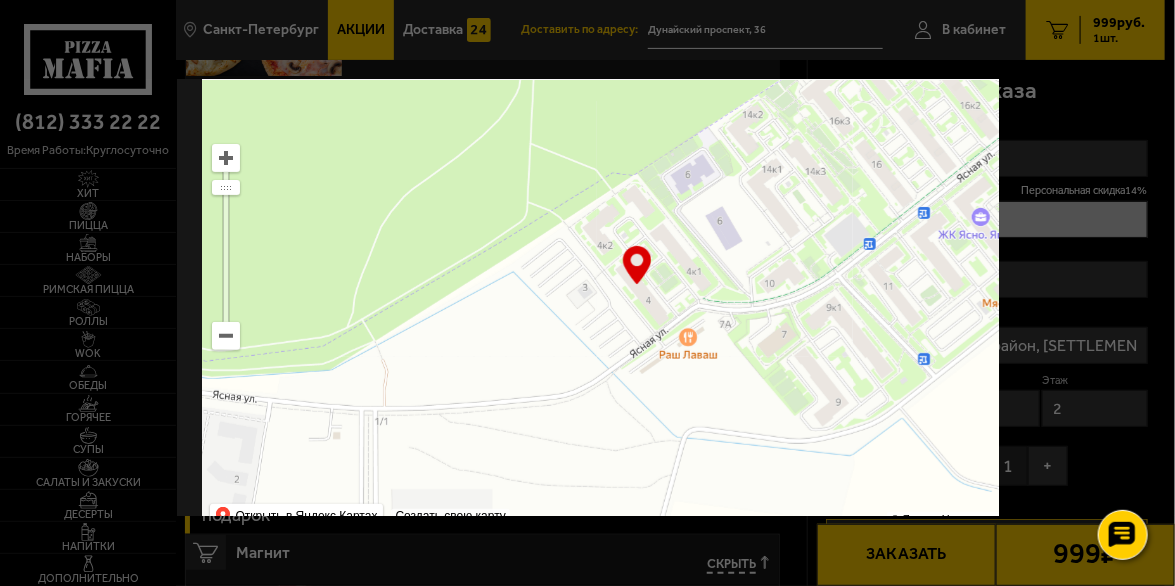 scroll, scrollTop: 200, scrollLeft: 0, axis: vertical 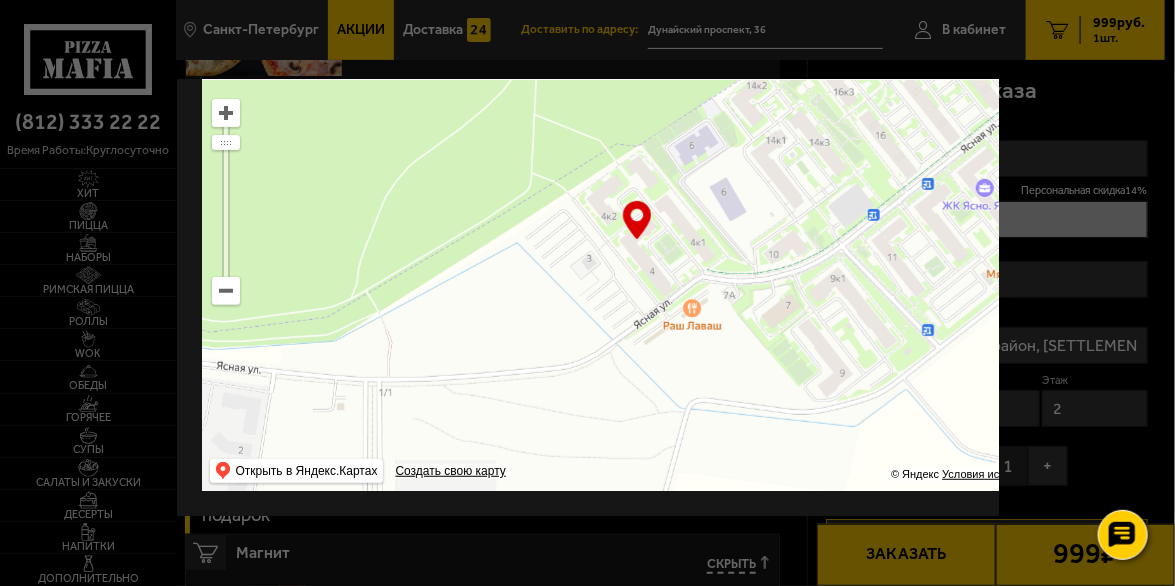 drag, startPoint x: 595, startPoint y: 291, endPoint x: 599, endPoint y: 329, distance: 38.209946 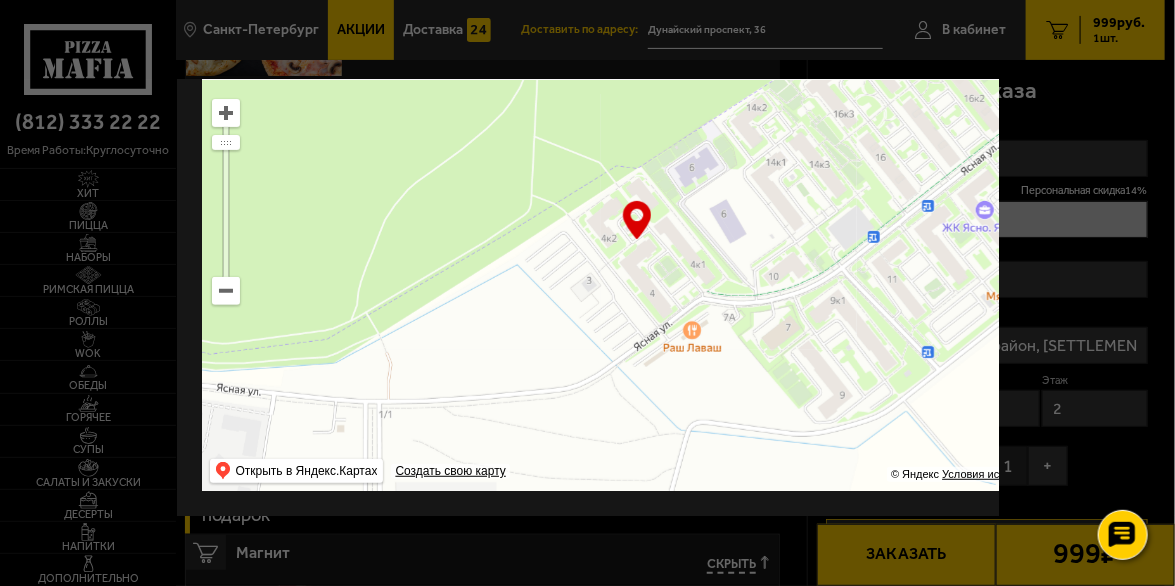 click at bounding box center [225, 291] 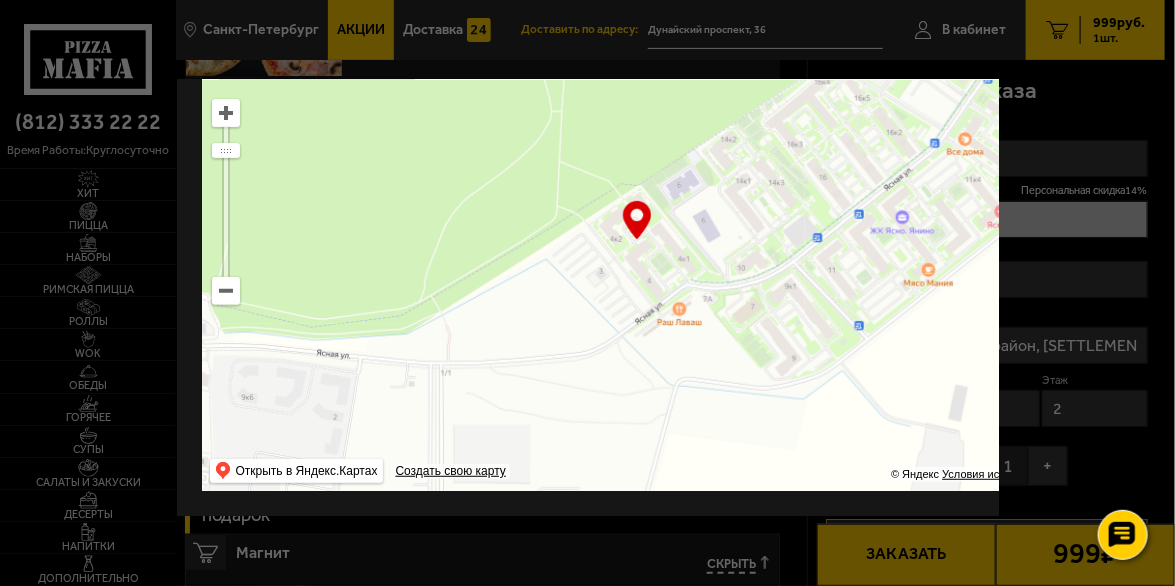 click at bounding box center [225, 291] 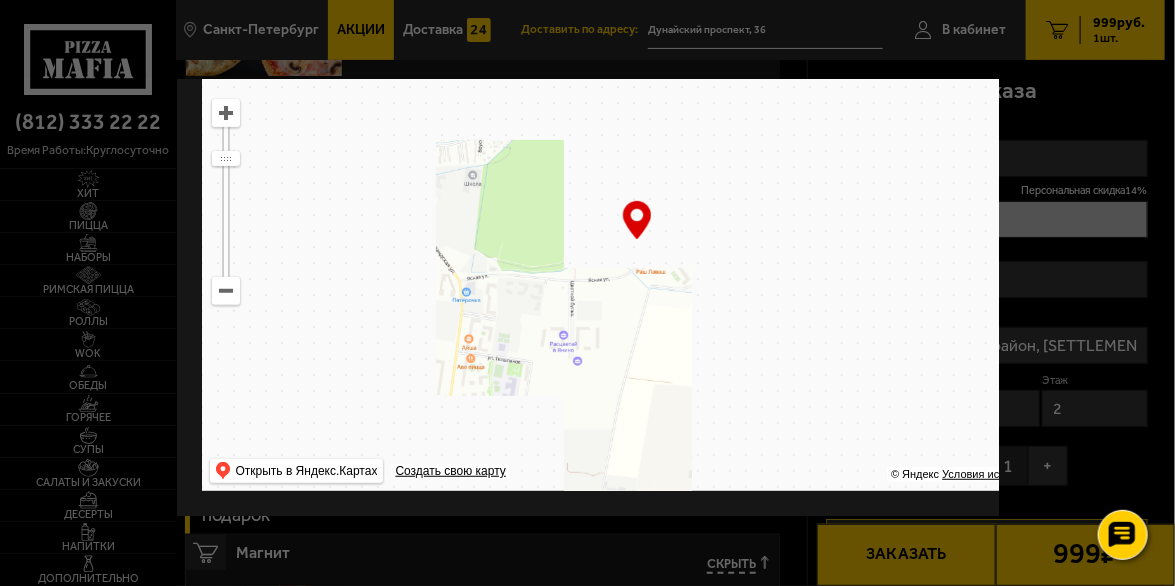 click at bounding box center (225, 291) 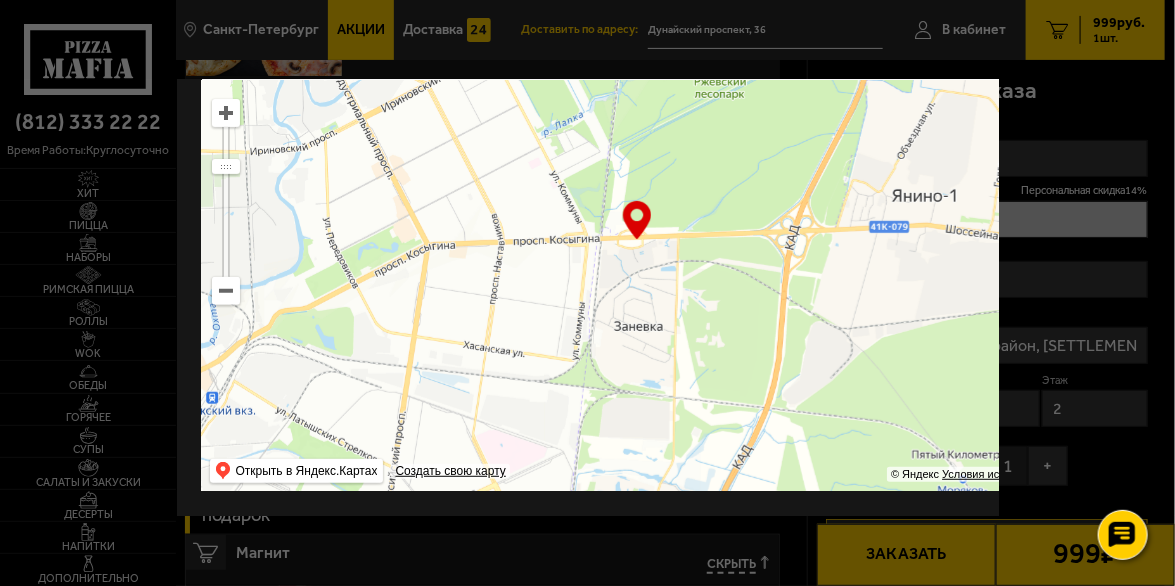 drag, startPoint x: 431, startPoint y: 341, endPoint x: 868, endPoint y: 210, distance: 456.21268 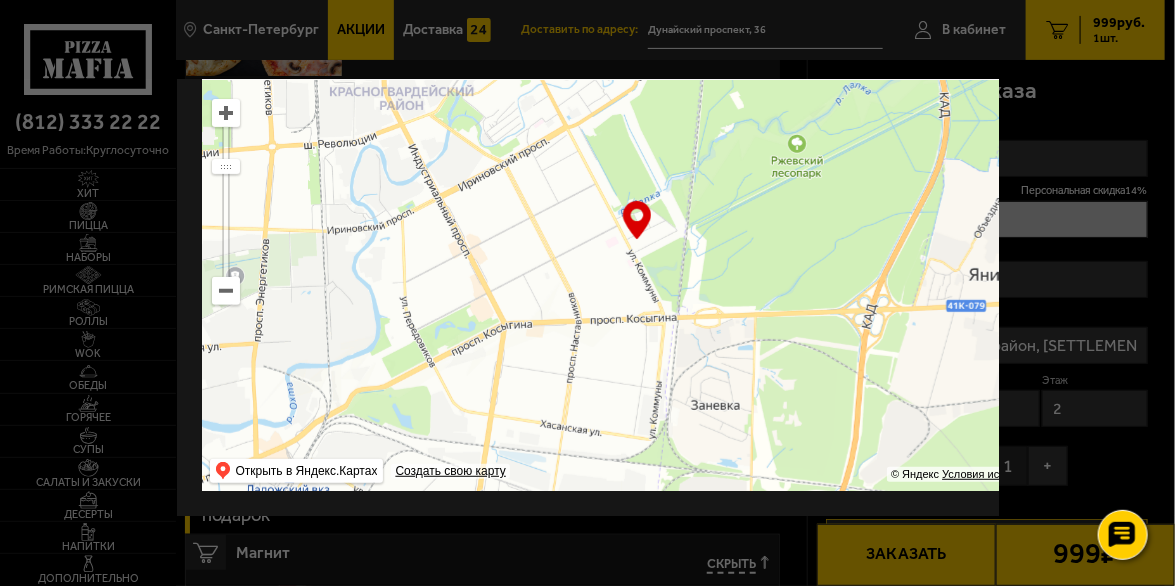 drag, startPoint x: 480, startPoint y: 333, endPoint x: 552, endPoint y: 414, distance: 108.37435 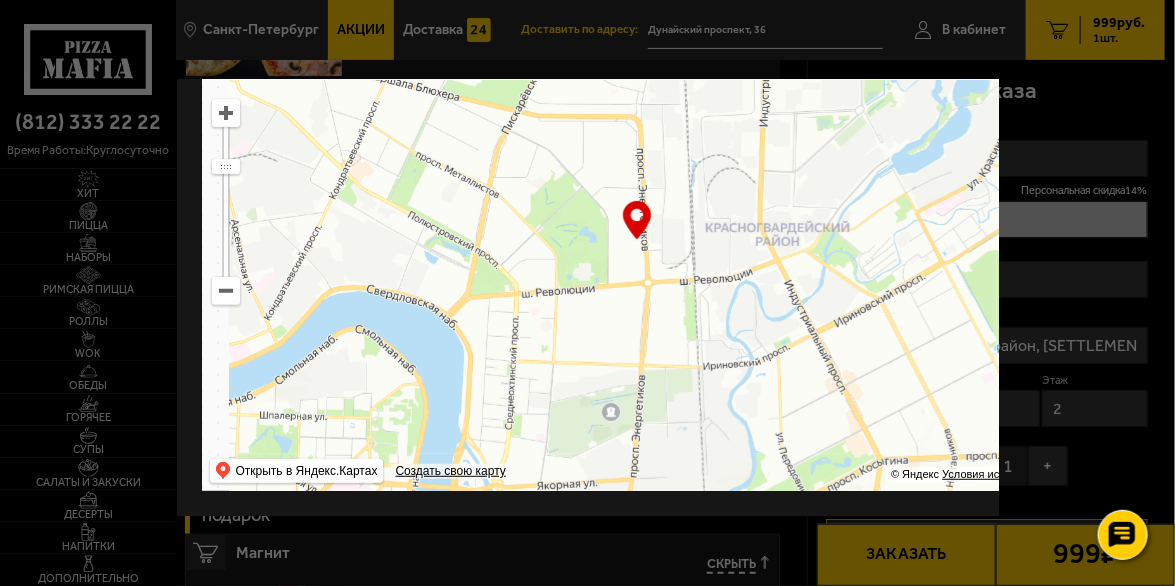 drag, startPoint x: 485, startPoint y: 227, endPoint x: 942, endPoint y: 445, distance: 506.3329 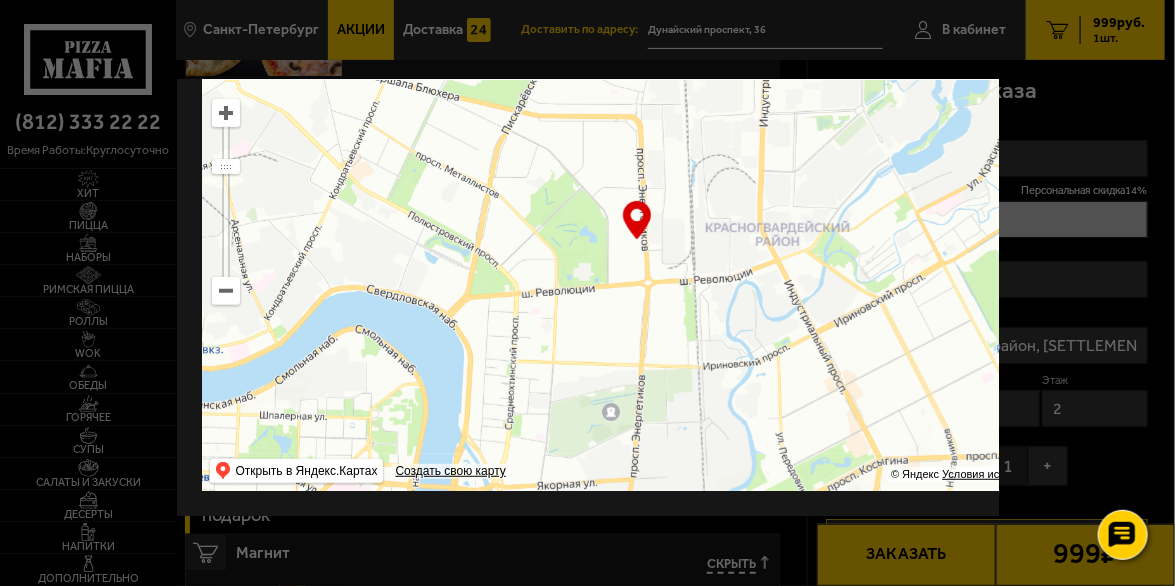 click at bounding box center (636, 241) 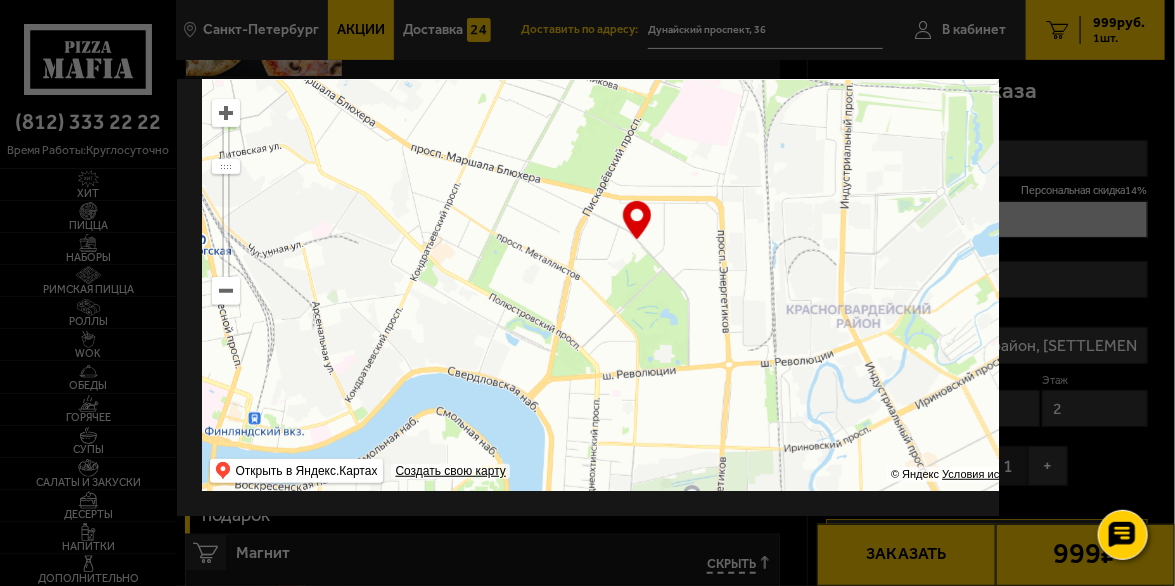 type on "шоссе Революции, 58" 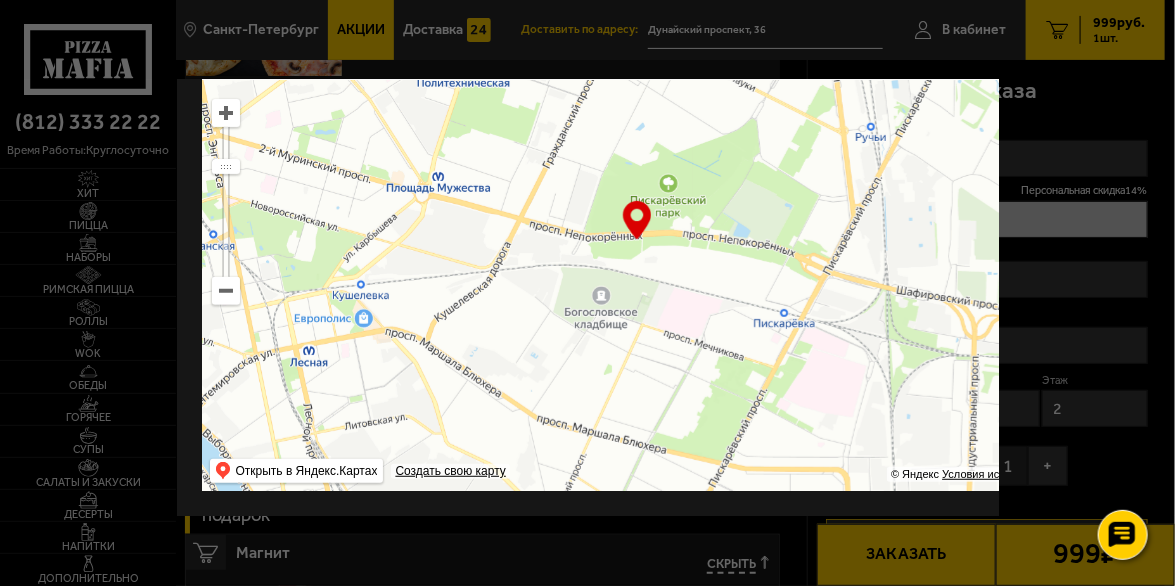 drag, startPoint x: 355, startPoint y: 212, endPoint x: 521, endPoint y: 507, distance: 338.49814 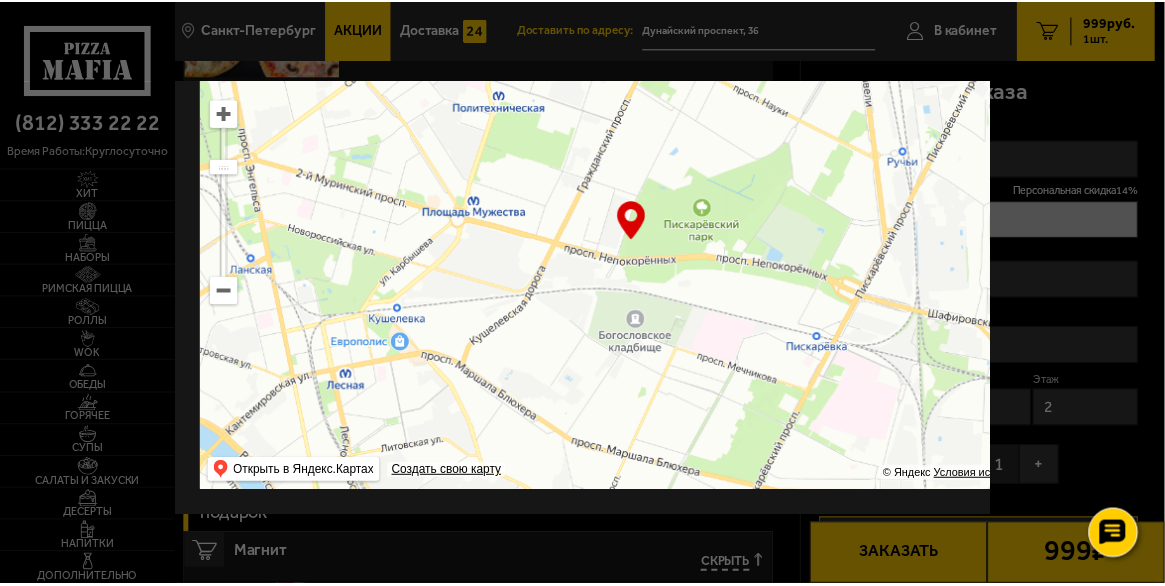 scroll, scrollTop: 200, scrollLeft: 0, axis: vertical 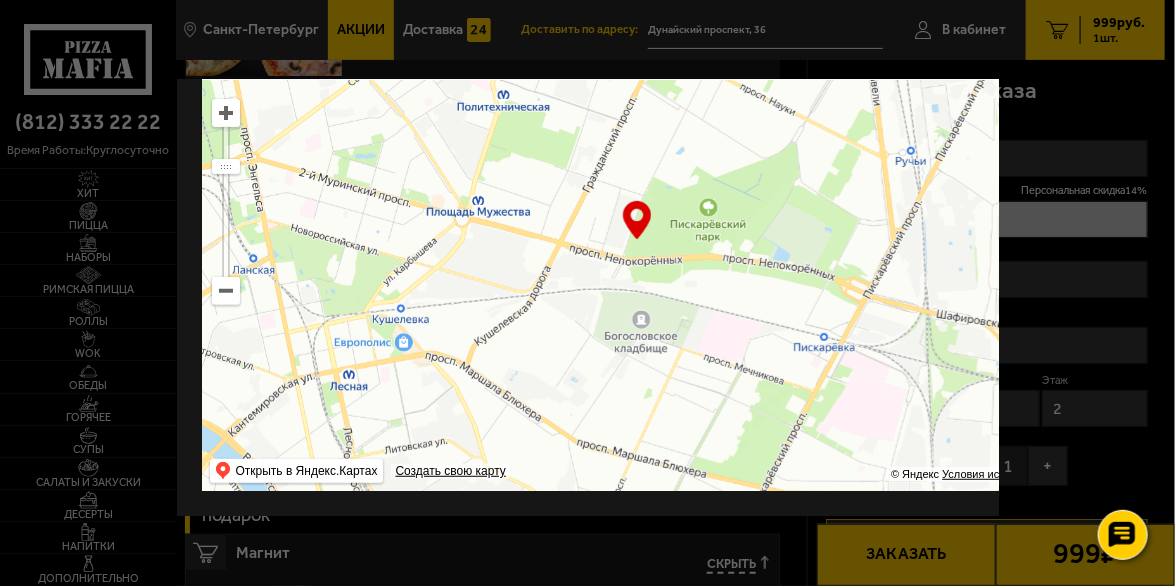 click at bounding box center [225, 113] 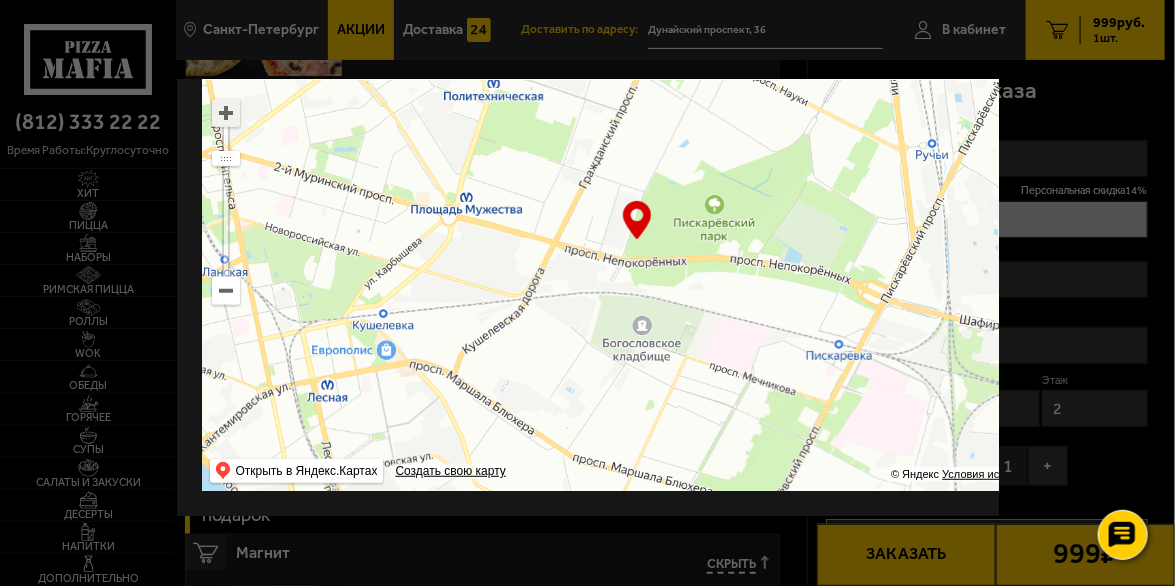 click at bounding box center [225, 113] 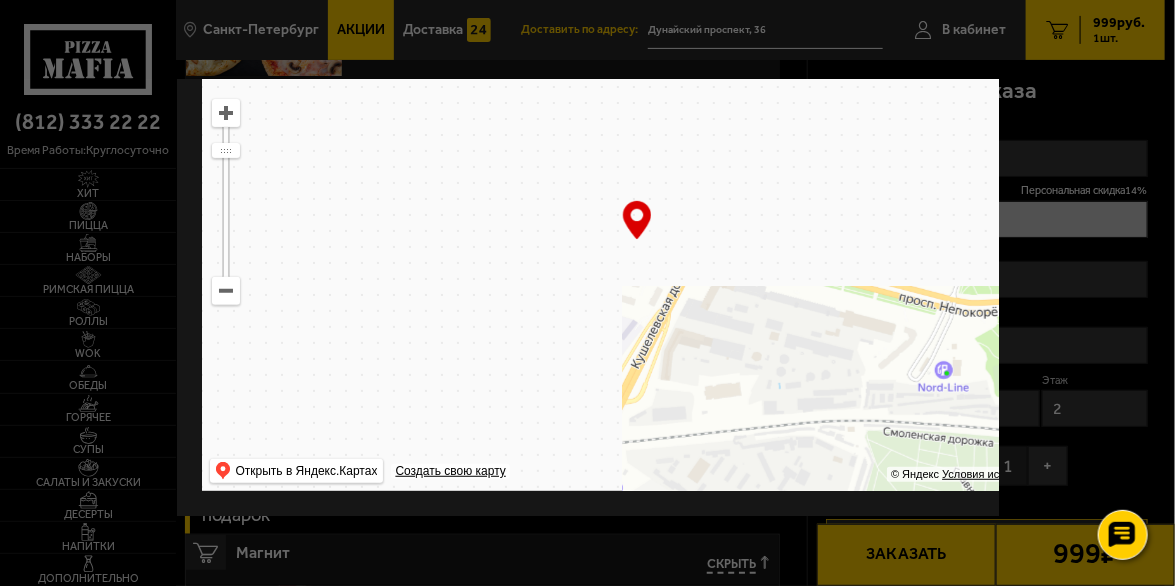 drag, startPoint x: 384, startPoint y: 400, endPoint x: 753, endPoint y: 390, distance: 369.13547 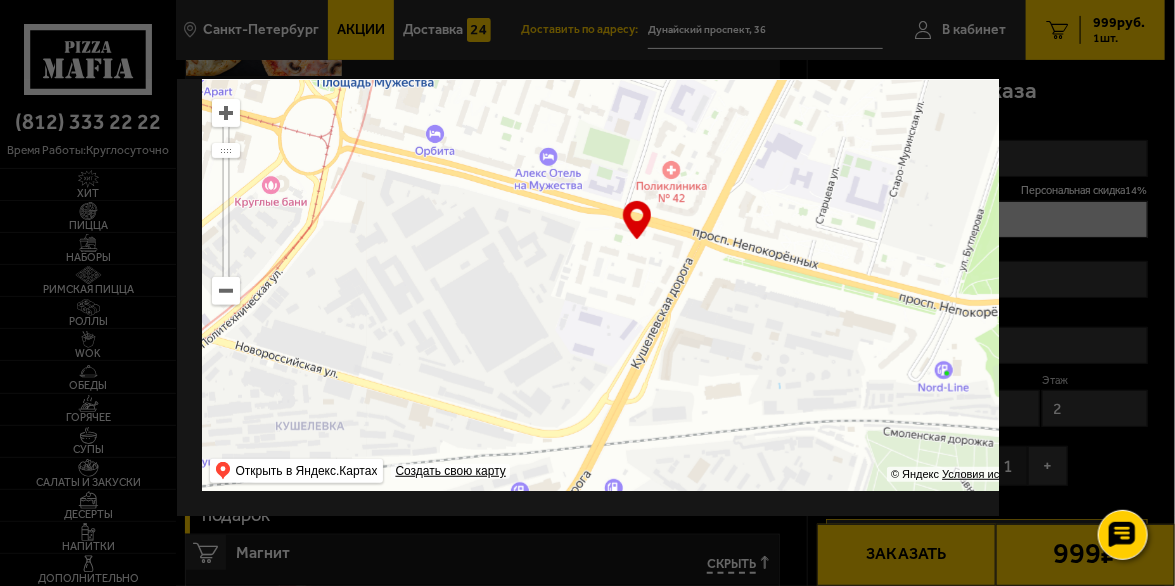 click at bounding box center [636, 241] 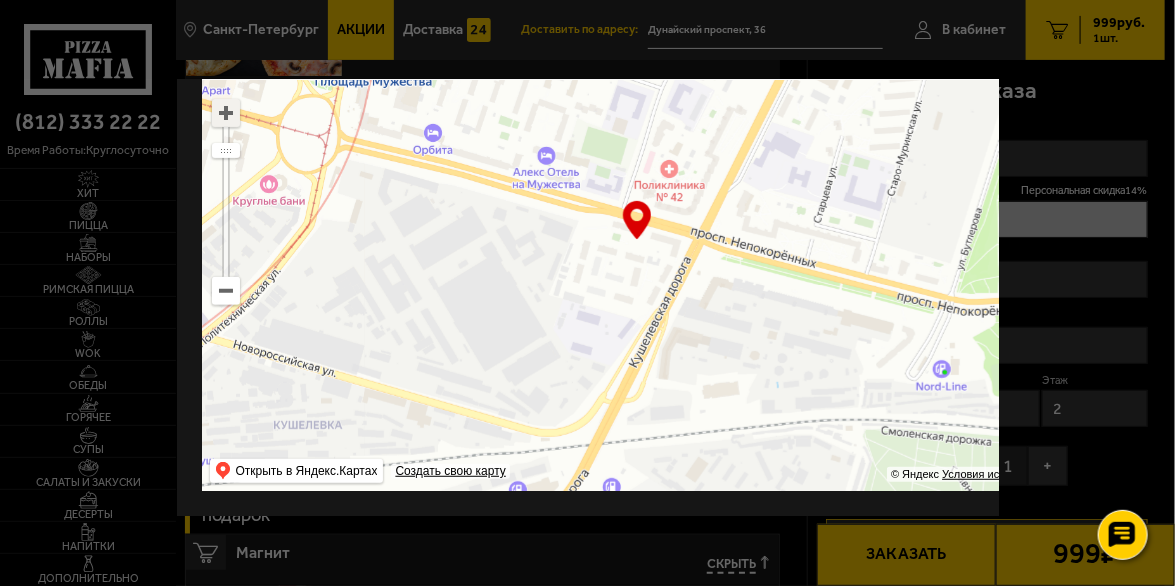 click at bounding box center (225, 113) 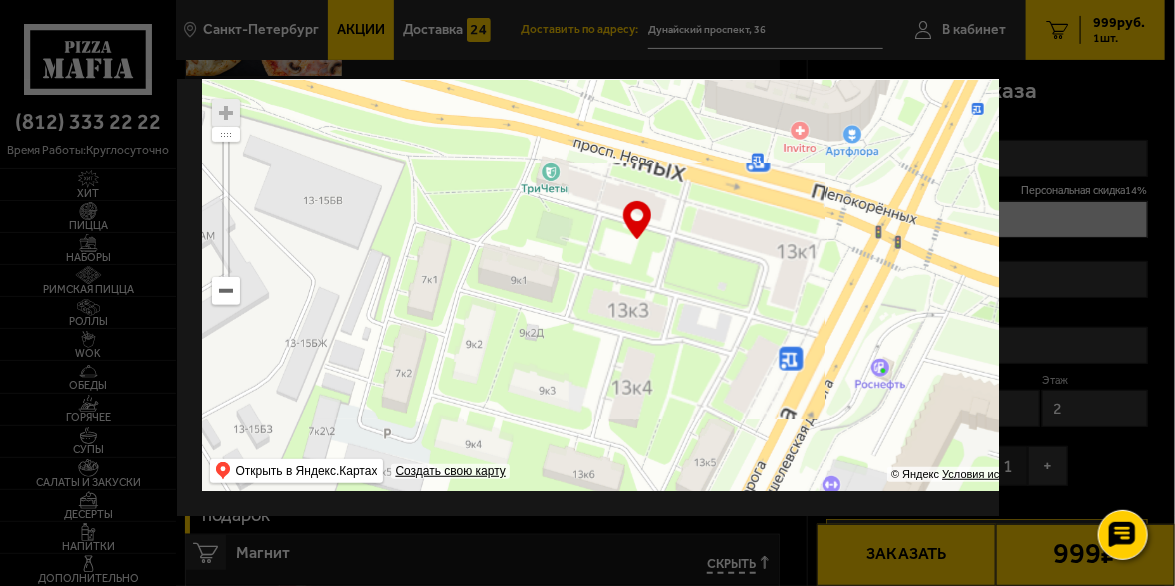 drag, startPoint x: 880, startPoint y: 342, endPoint x: 861, endPoint y: 336, distance: 19.924858 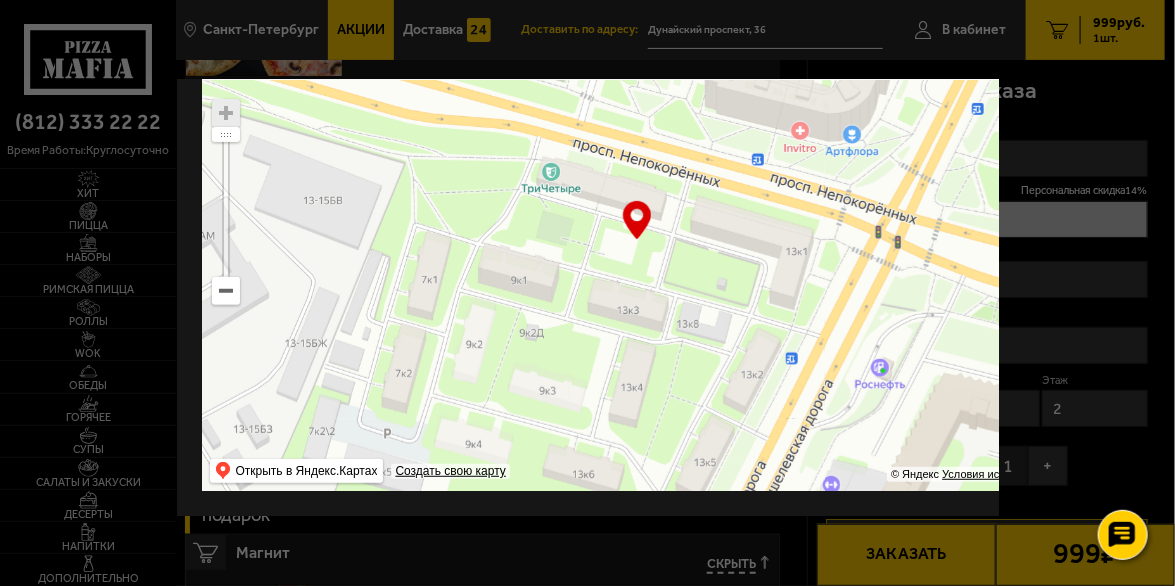 click at bounding box center [636, 241] 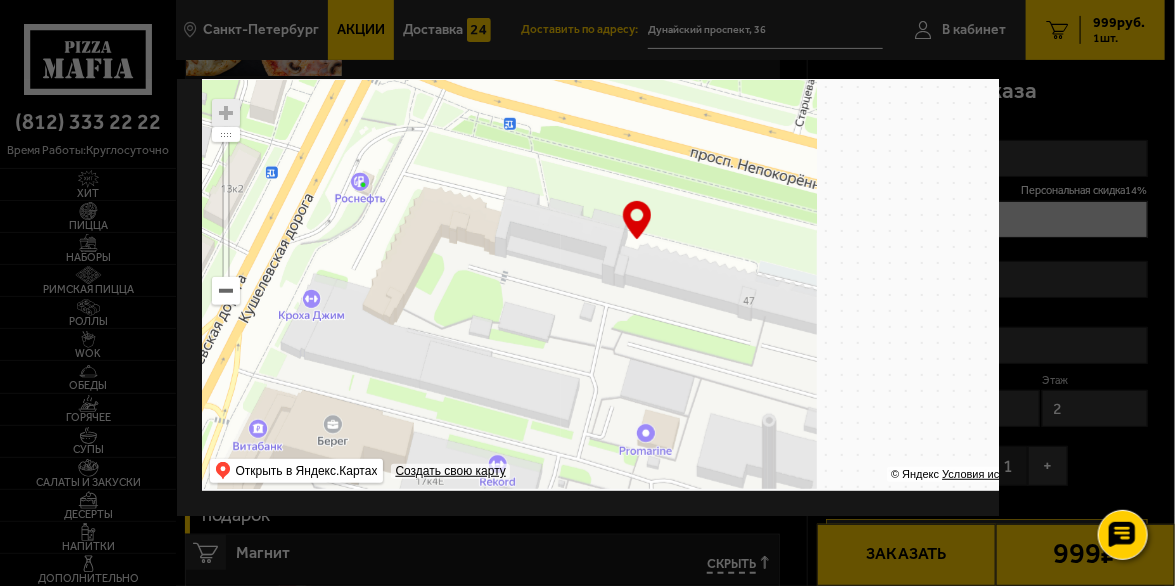 drag, startPoint x: 854, startPoint y: 343, endPoint x: 474, endPoint y: 199, distance: 406.3693 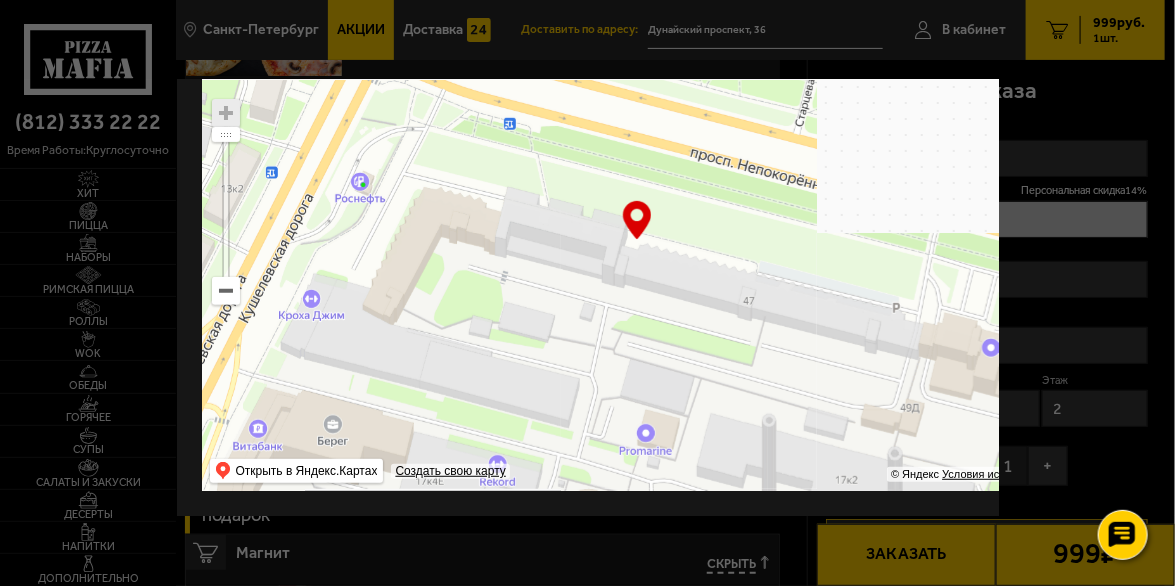 click at bounding box center (636, 241) 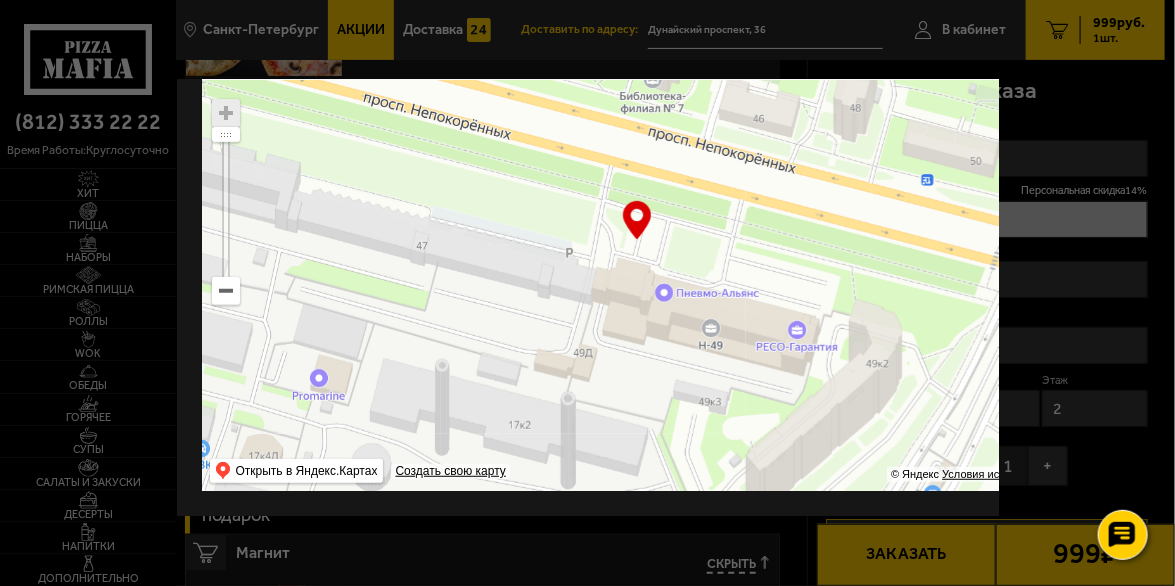 drag, startPoint x: 730, startPoint y: 260, endPoint x: 490, endPoint y: 234, distance: 241.40422 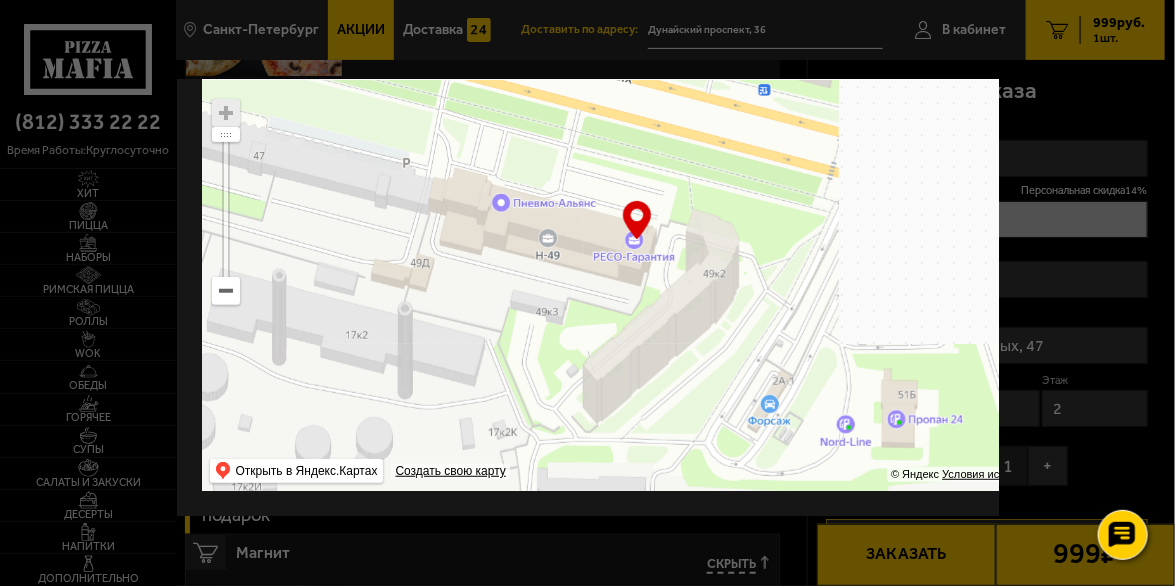 type on "проспект Непокорённых, 49" 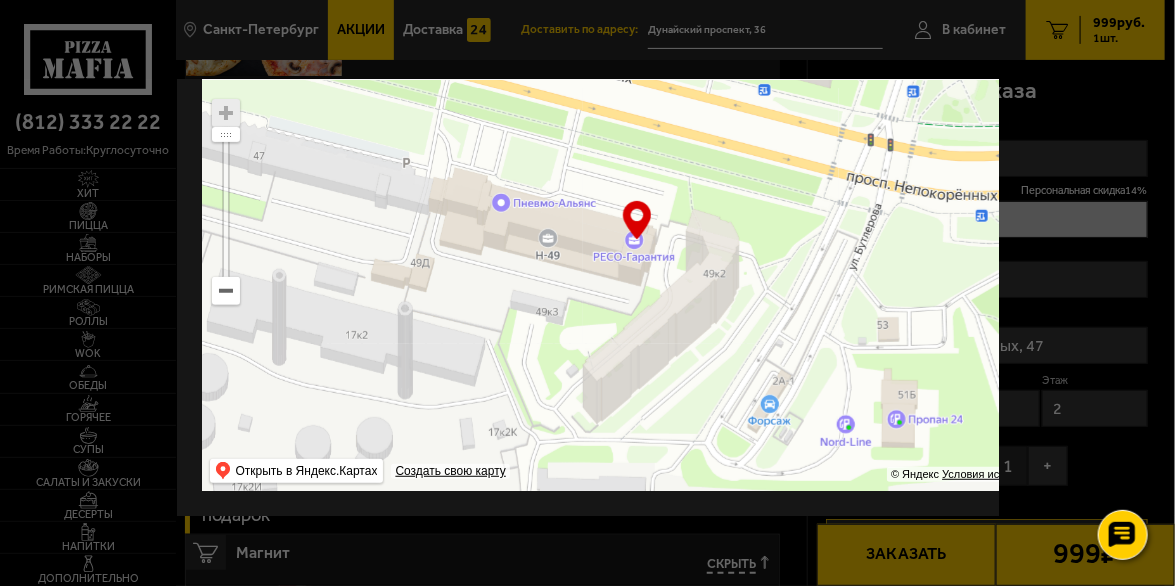 type on "проспект Непокорённых, 49" 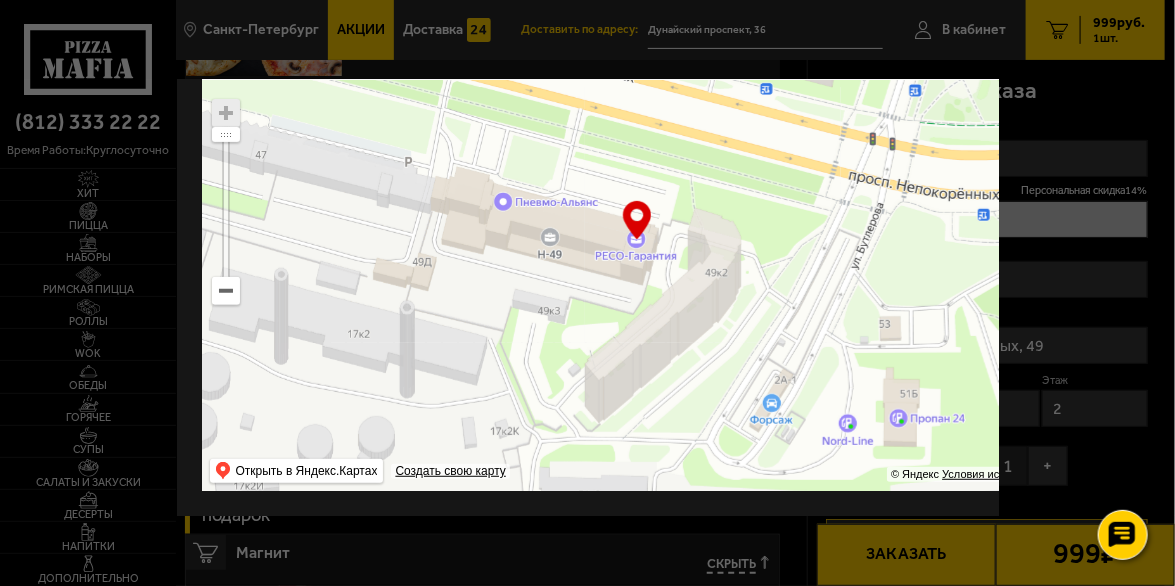 drag, startPoint x: 579, startPoint y: 321, endPoint x: 578, endPoint y: 240, distance: 81.00617 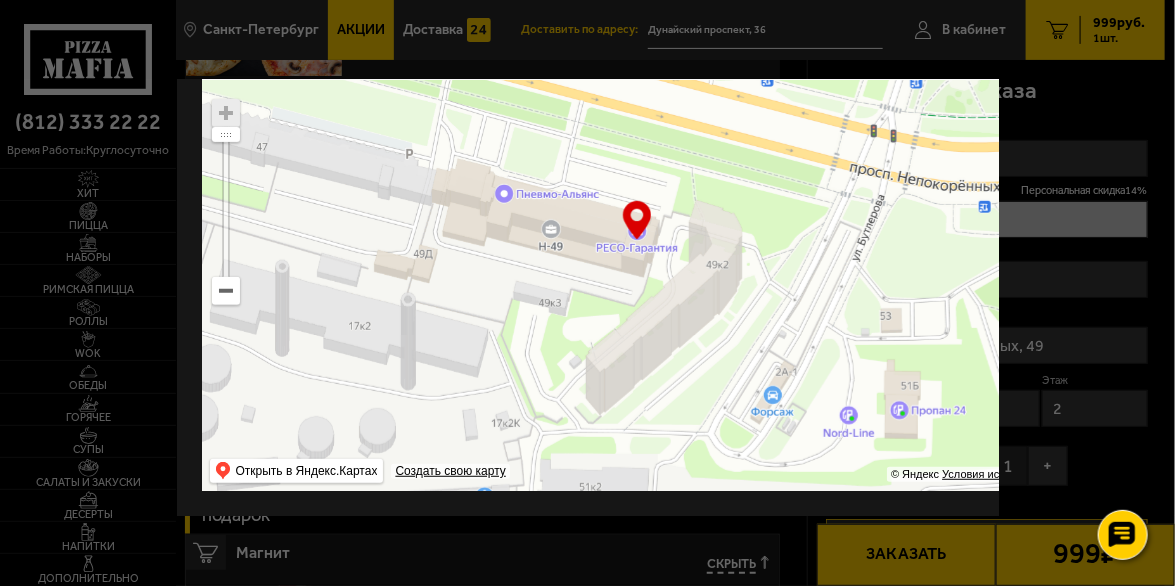 click at bounding box center [636, 241] 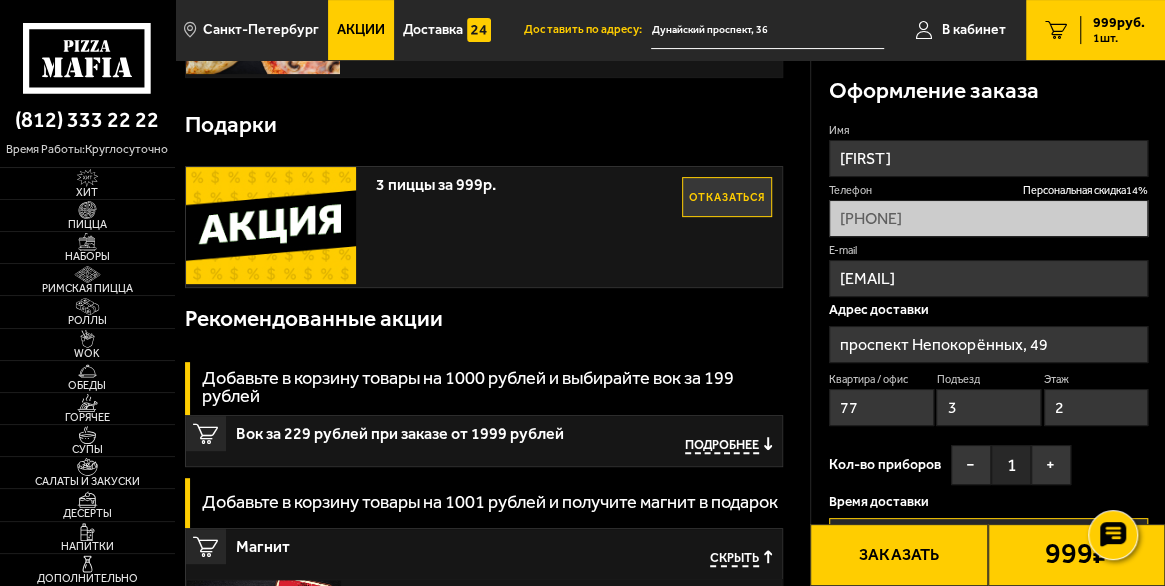 click on "77" at bounding box center (881, 407) 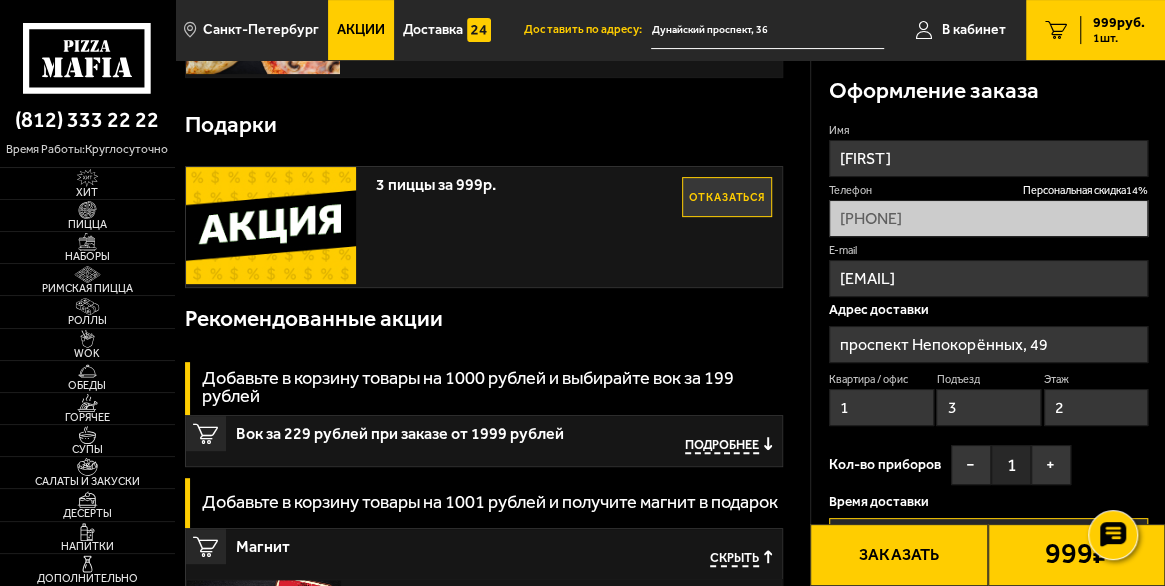 type on "1" 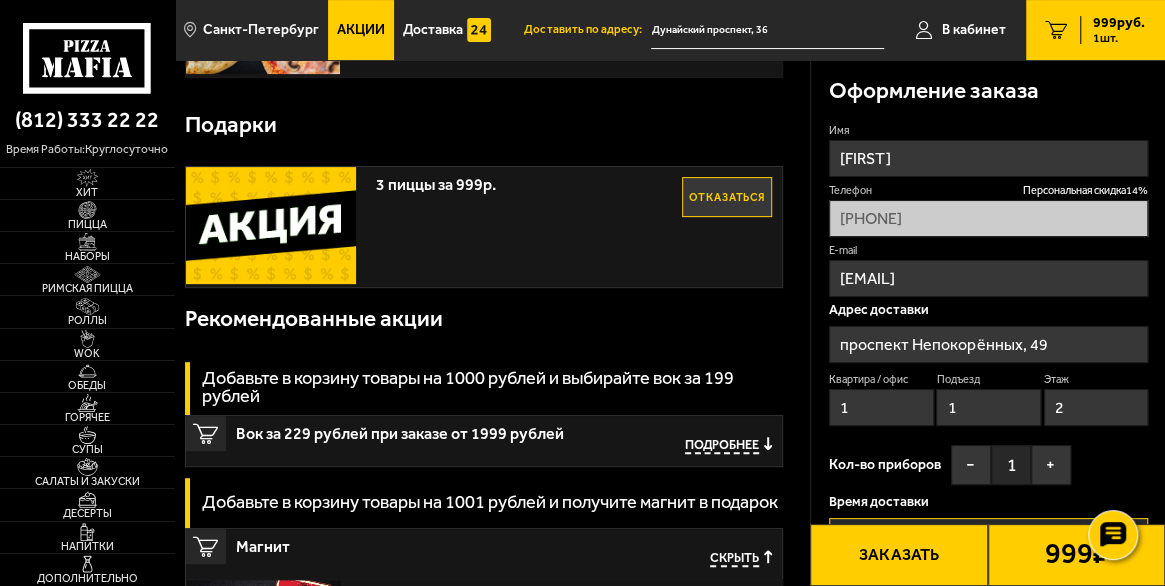 type on "1" 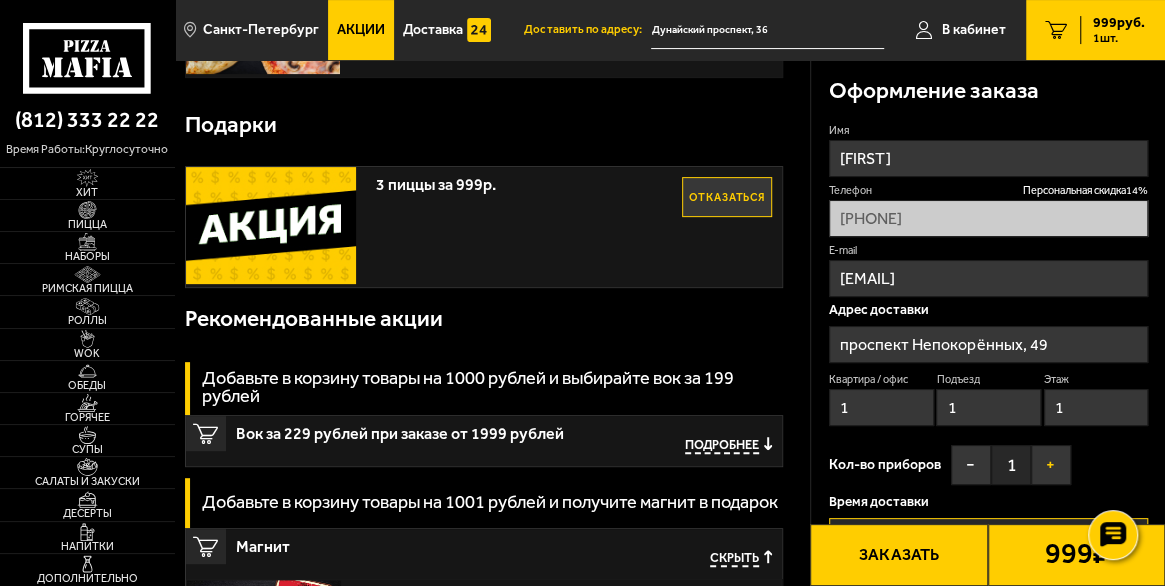 type on "1" 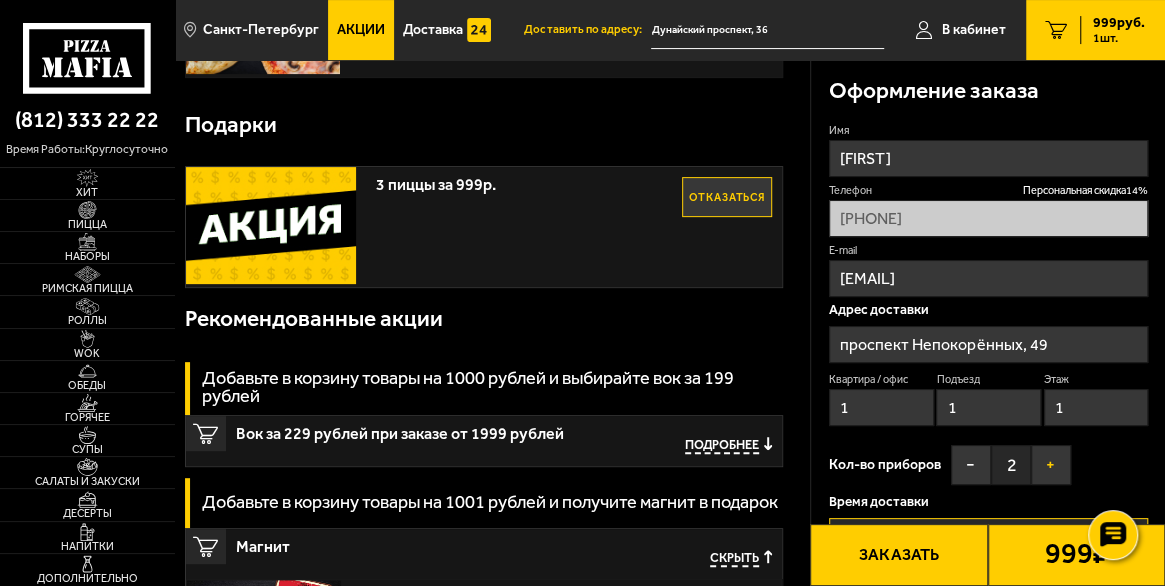 click on "+" at bounding box center [1051, 465] 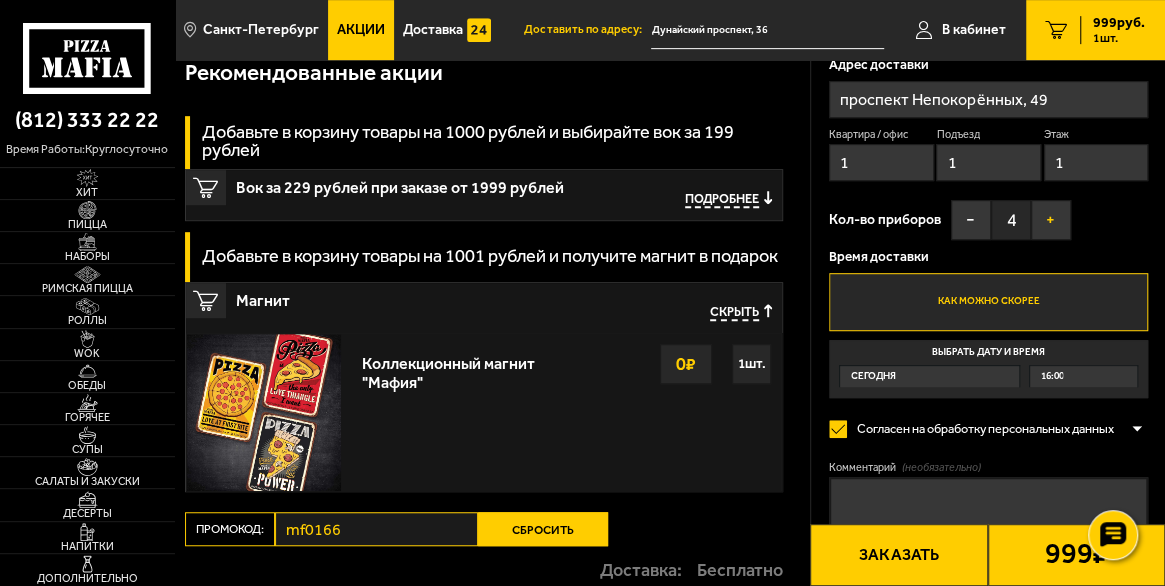 scroll, scrollTop: 573, scrollLeft: 0, axis: vertical 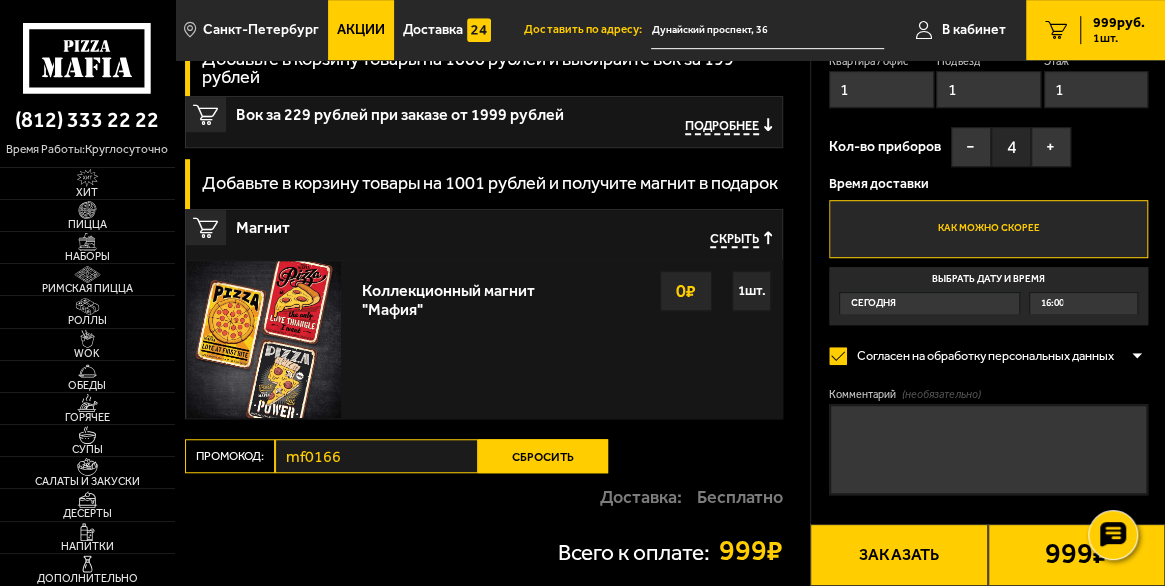 click on "16:00" at bounding box center (1051, 303) 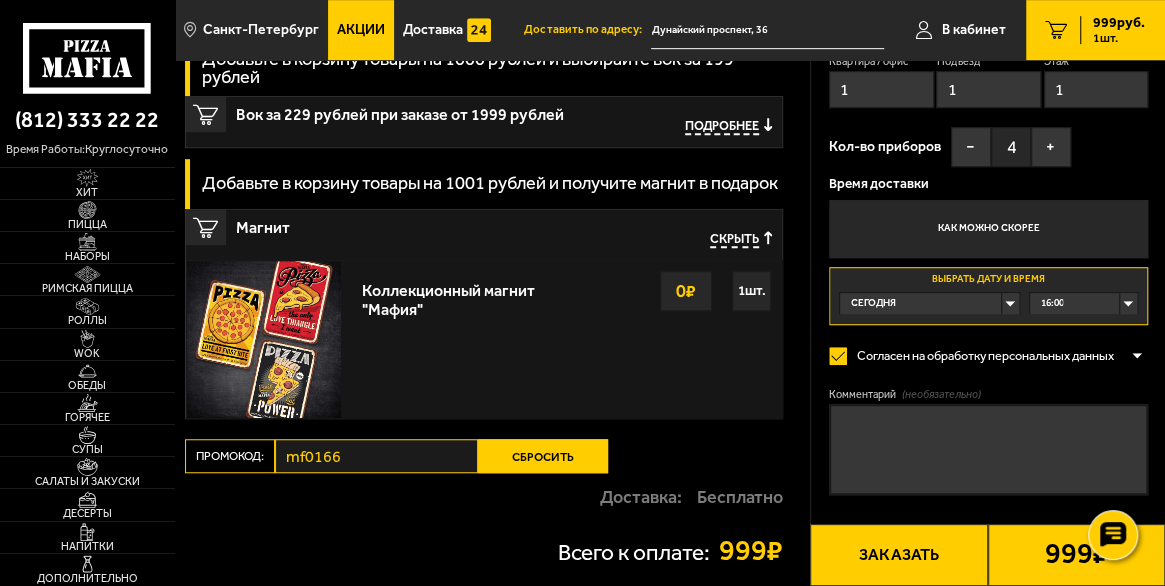 click on "16:00" at bounding box center (1083, 303) 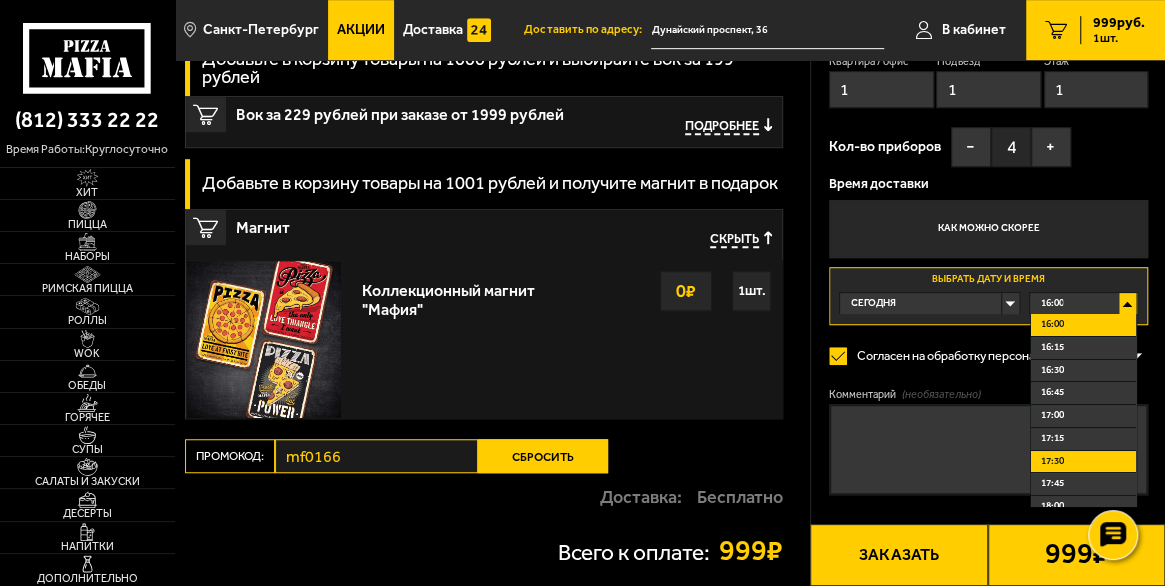 click on "17:30" at bounding box center (1052, 462) 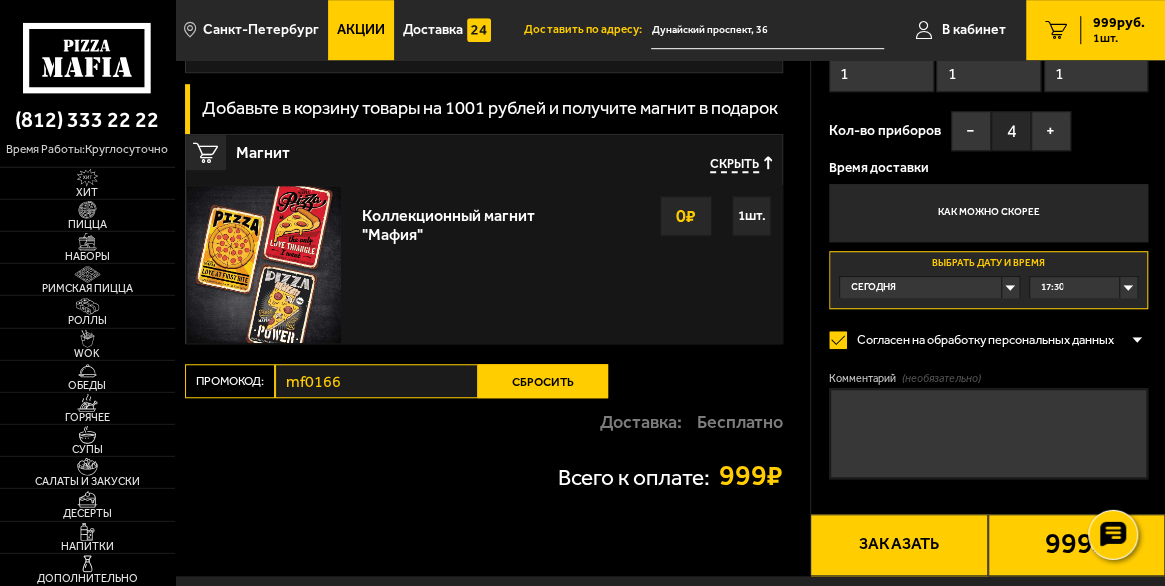 scroll, scrollTop: 680, scrollLeft: 0, axis: vertical 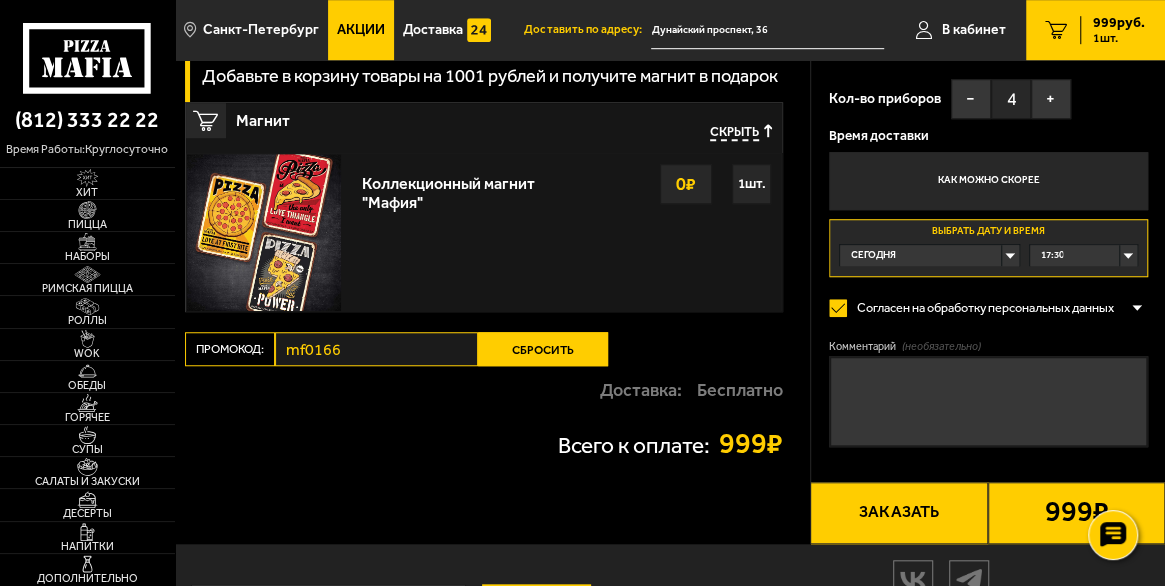 click on "Комментарий   (необязательно)" at bounding box center [988, 401] 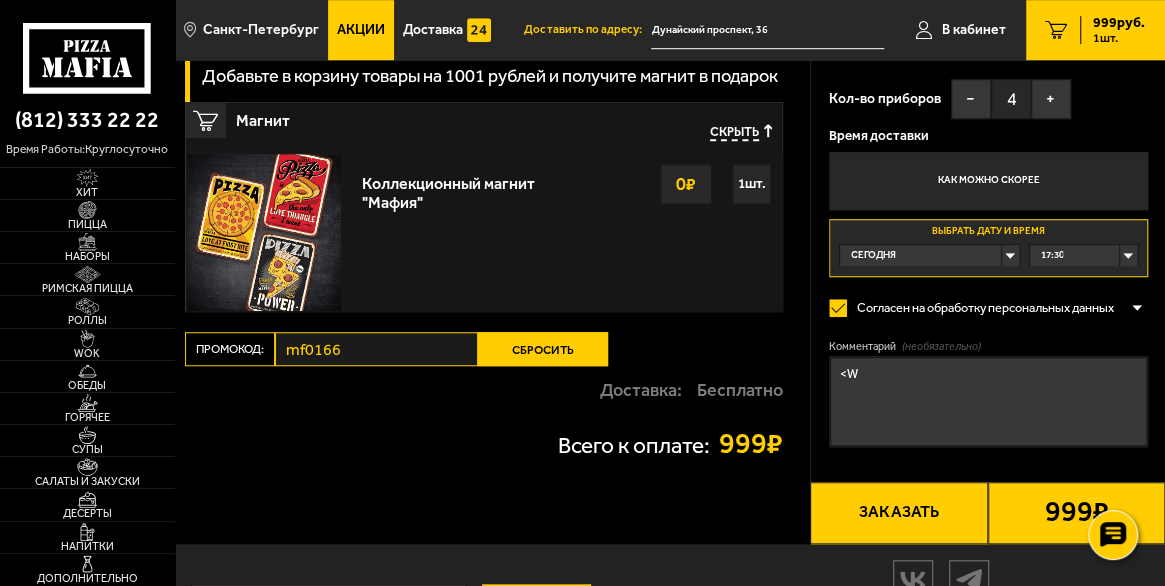 type on "<" 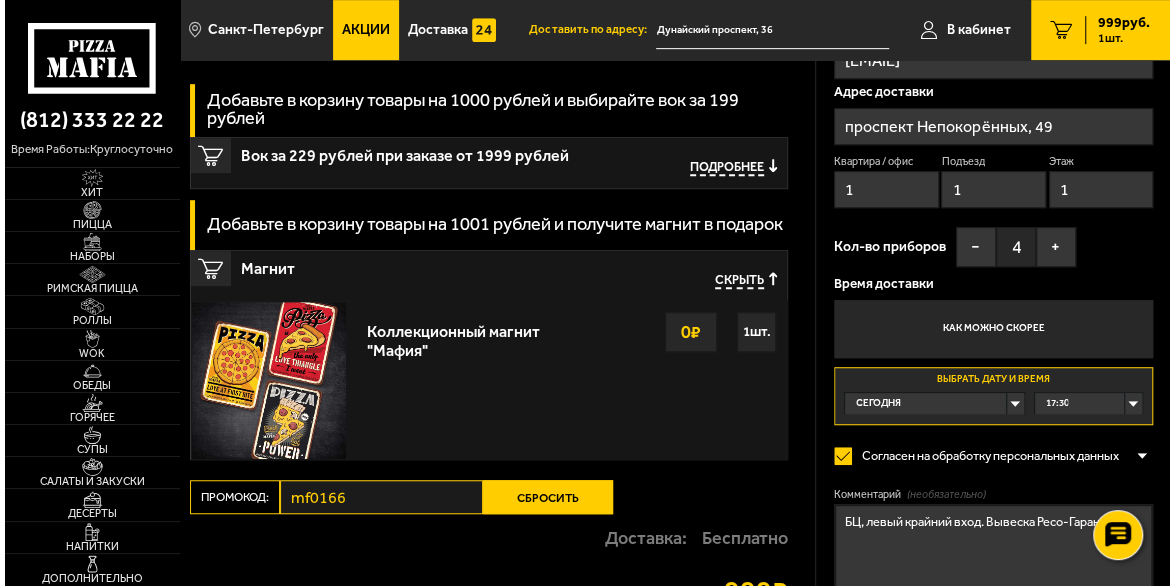 scroll, scrollTop: 786, scrollLeft: 0, axis: vertical 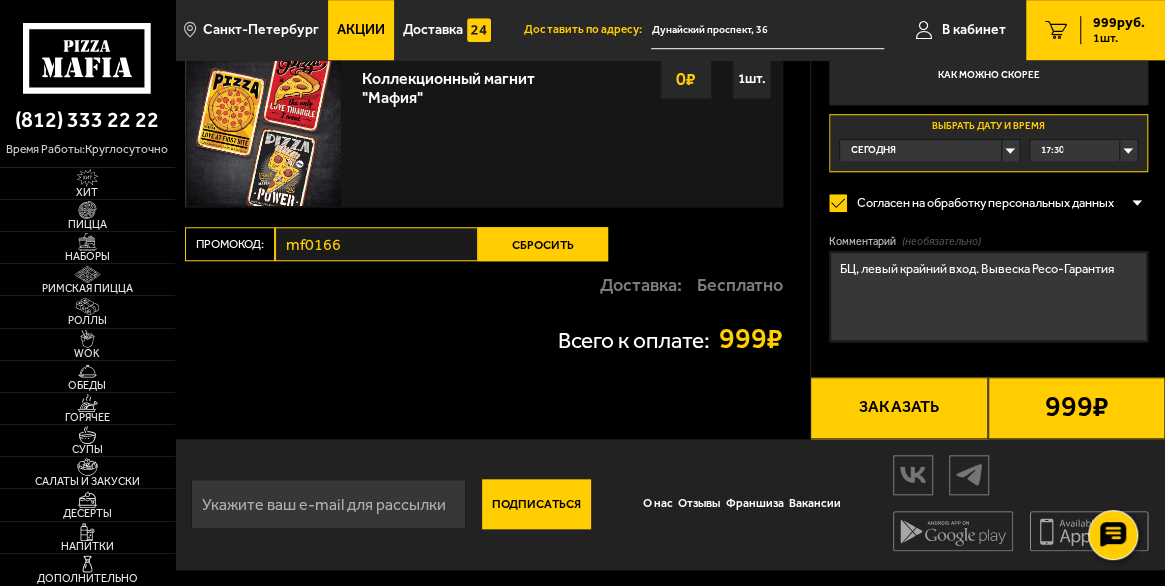 type on "БЦ, левый крайний вход. Вывеска Ресо-Гарантия" 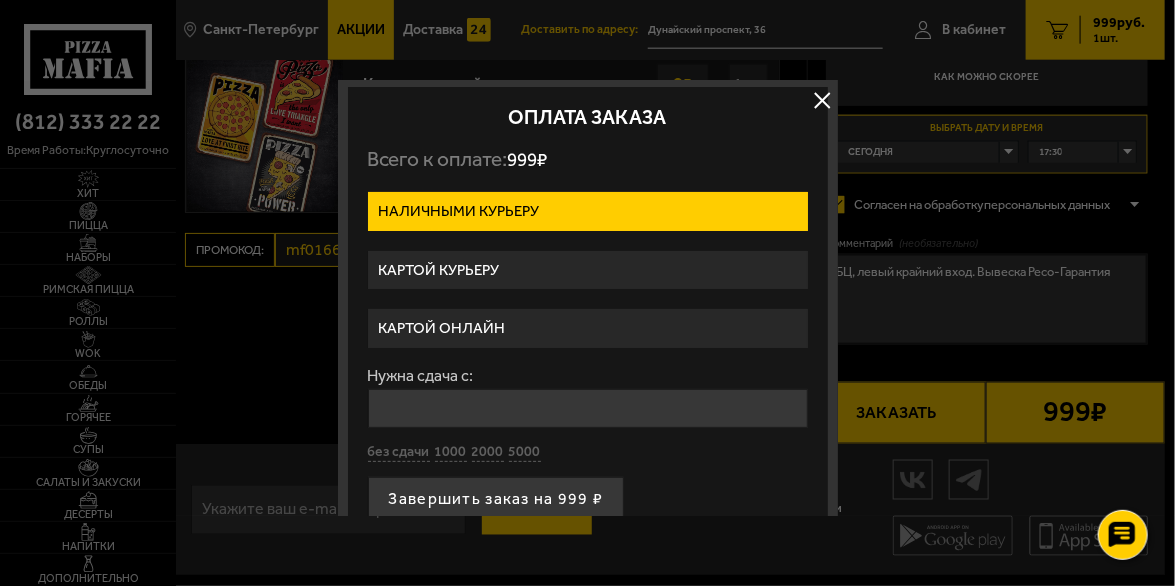 click on "Картой курьеру" at bounding box center (588, 270) 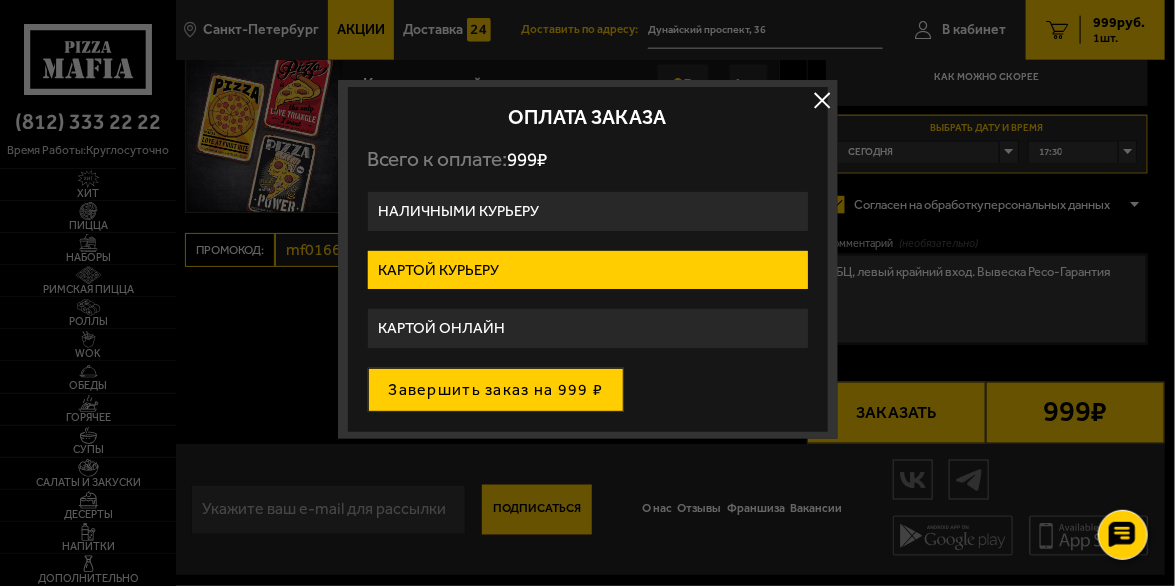 click on "Завершить заказ на 999 ₽" at bounding box center [496, 390] 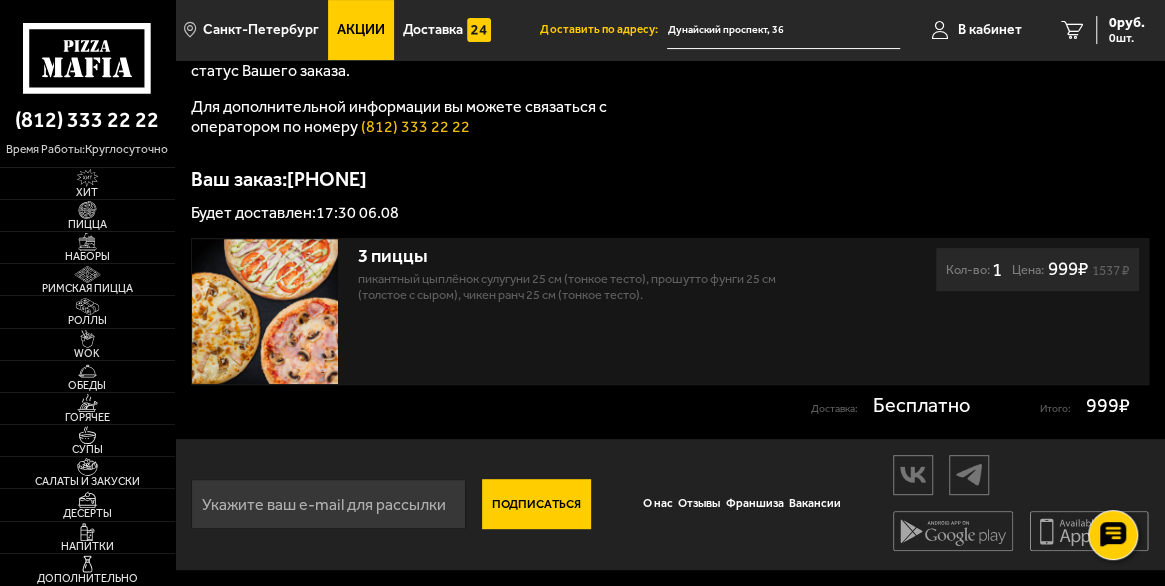 scroll, scrollTop: 0, scrollLeft: 0, axis: both 